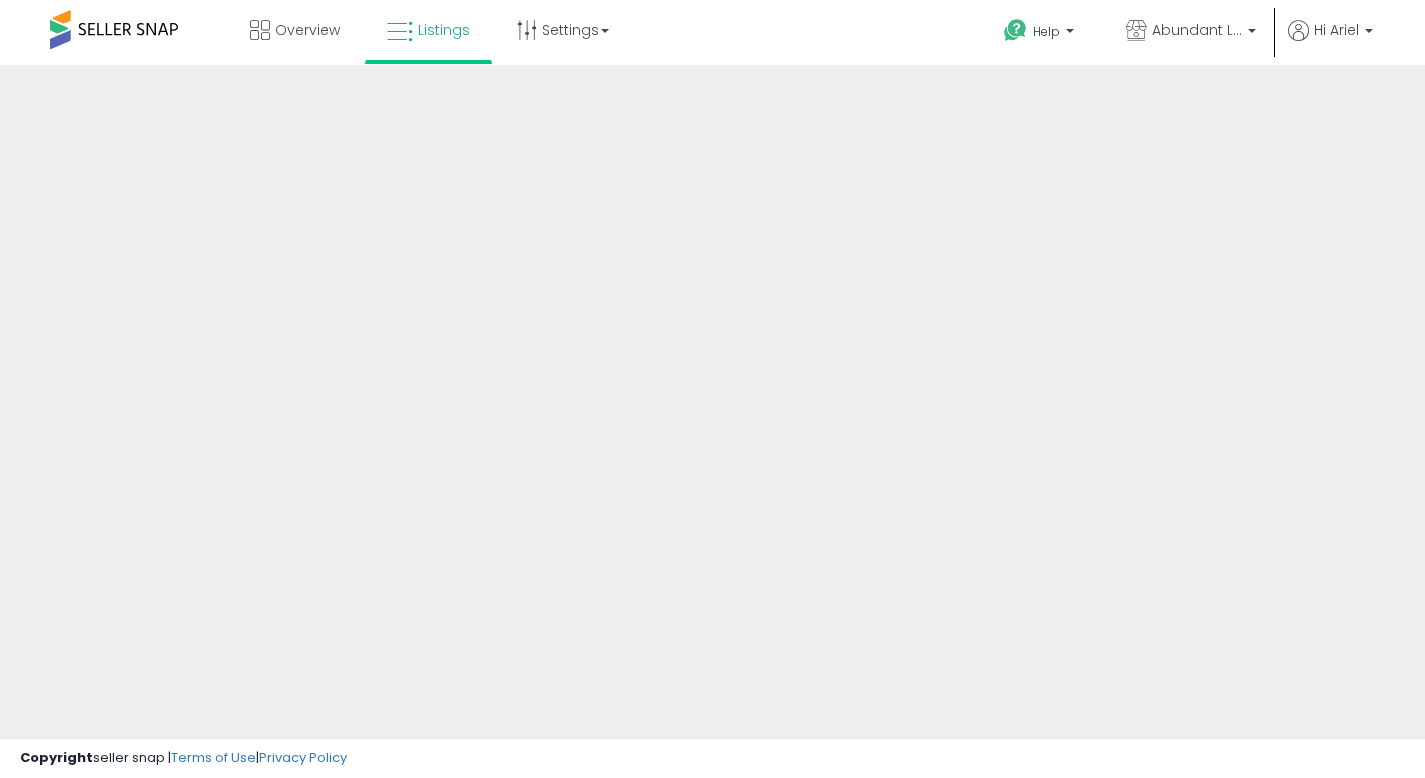scroll, scrollTop: 0, scrollLeft: 0, axis: both 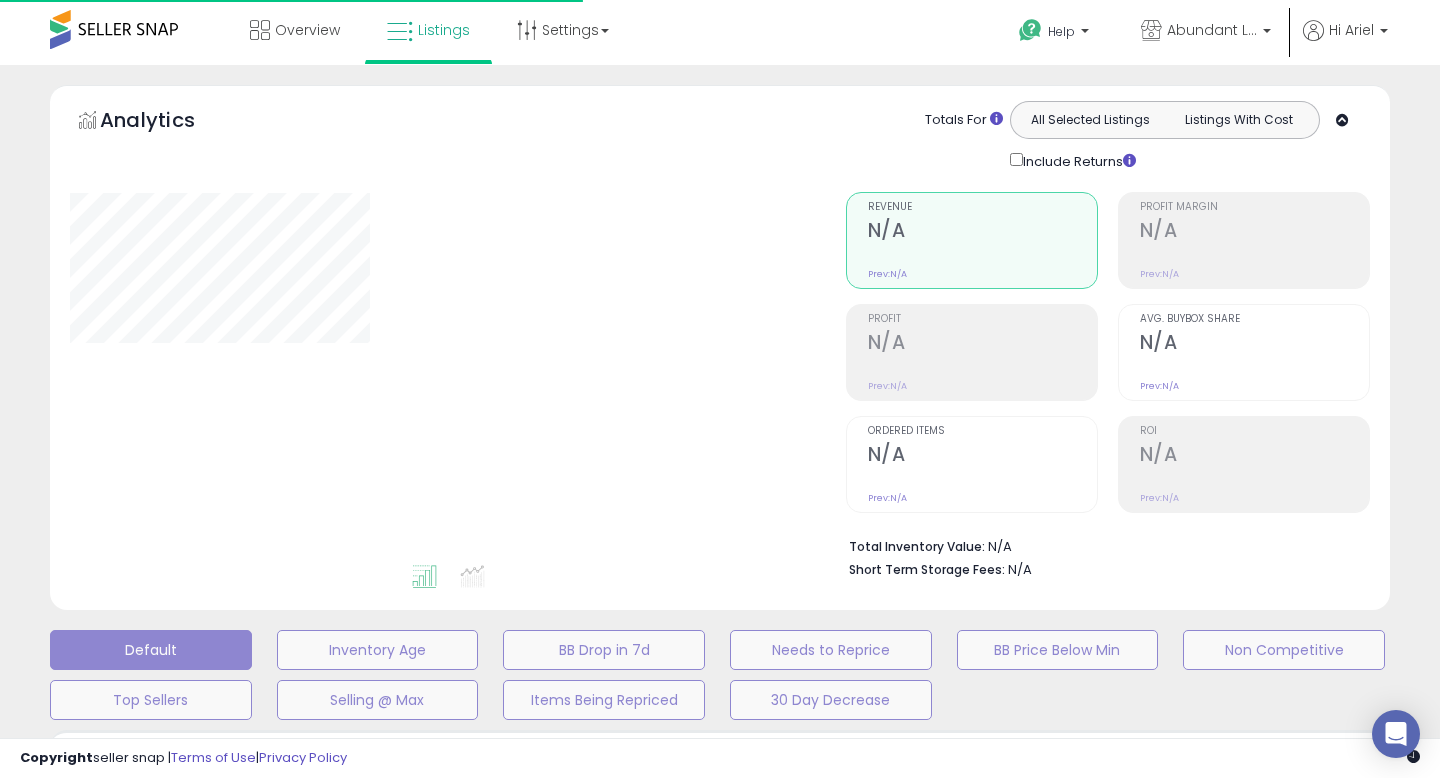 type on "**********" 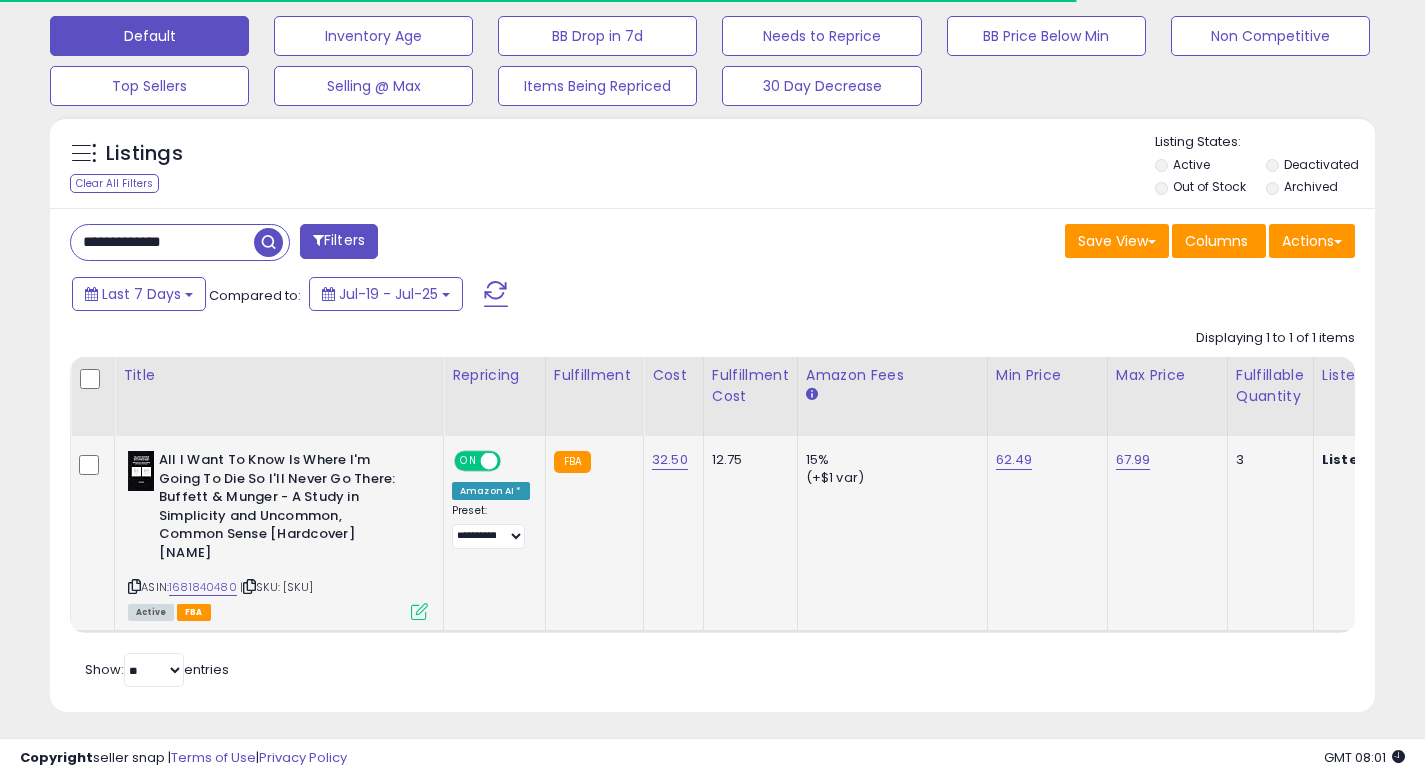 scroll, scrollTop: 638, scrollLeft: 0, axis: vertical 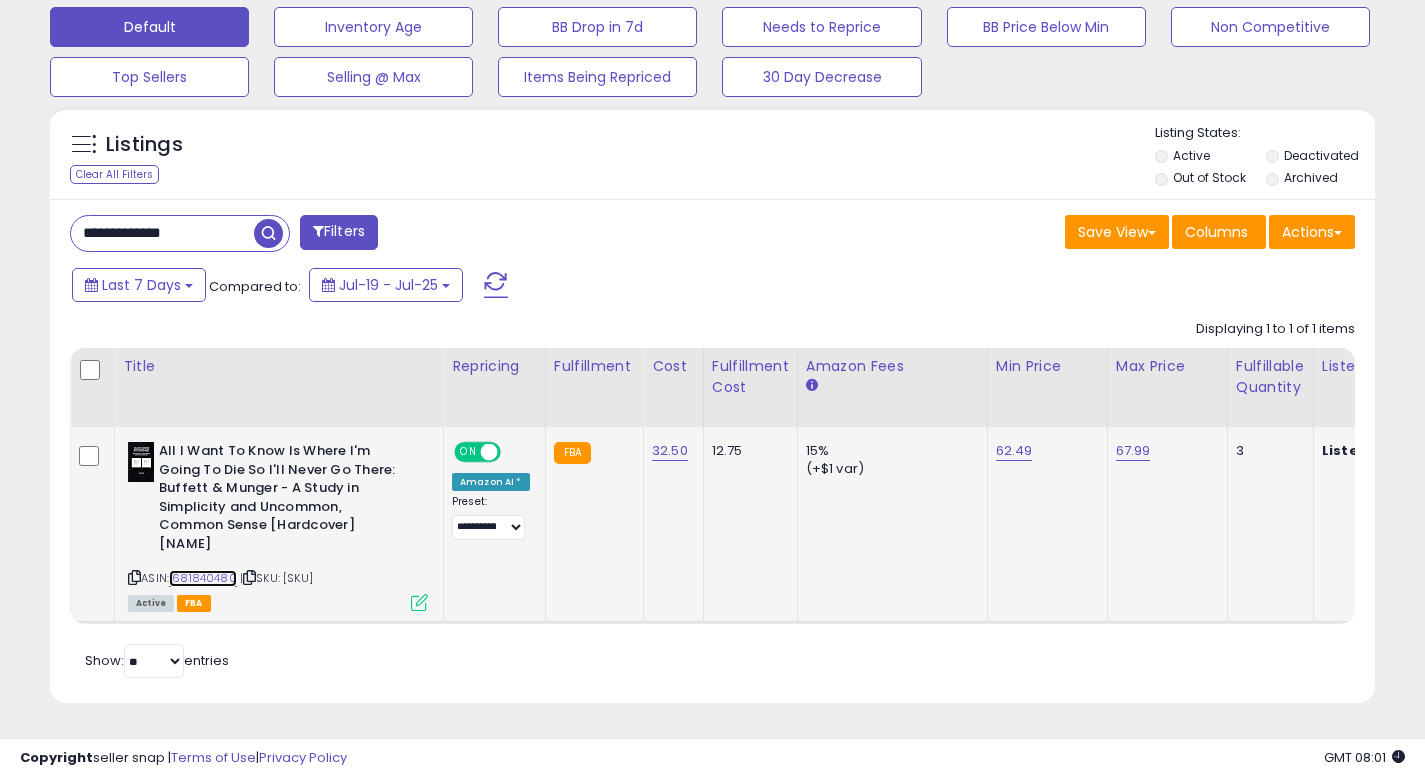 click on "1681840480" at bounding box center [203, 578] 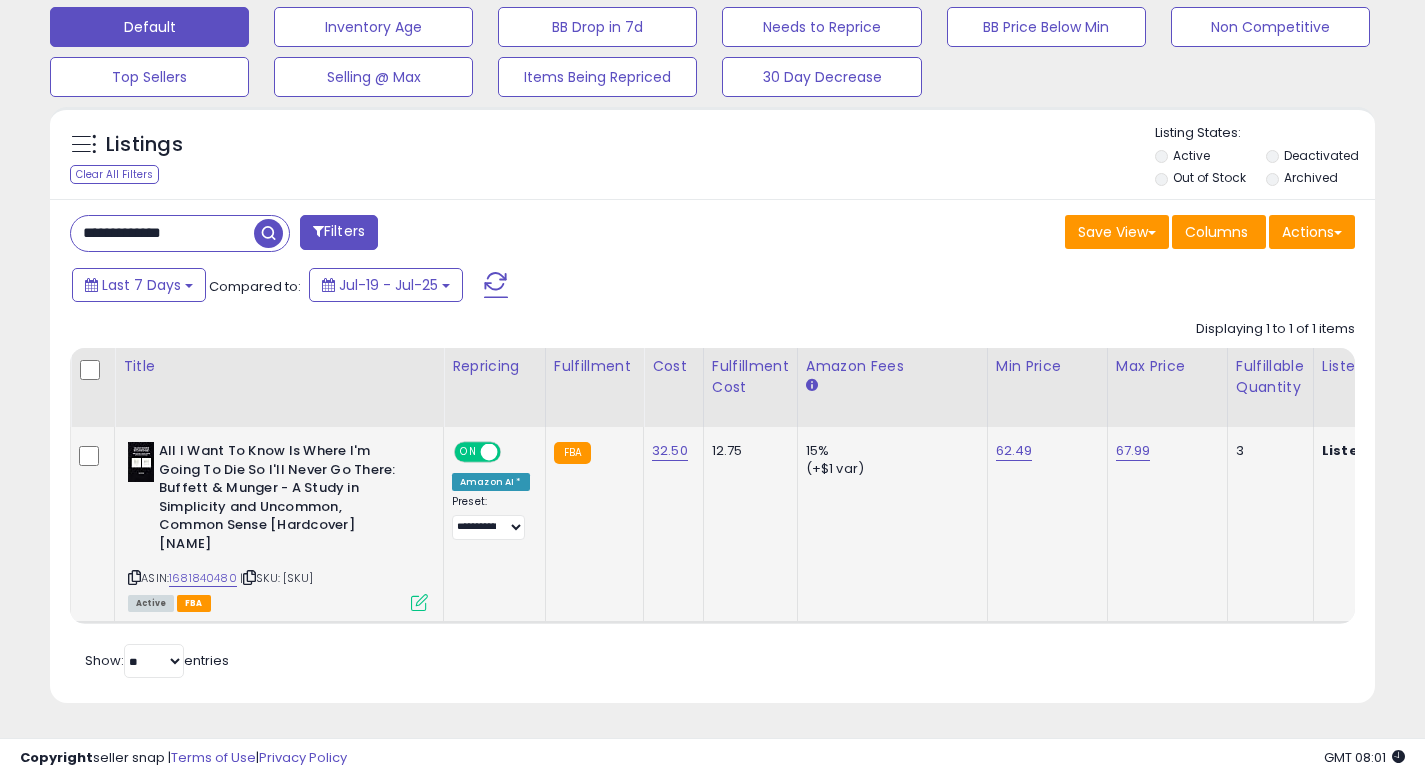 click on "All I Want To Know Is Where I'm Going To Die So I'll Never Go There: Buffett & Munger - A Study in Simplicity and Uncommon, Common Sense [Hardcover] [NAME] ASIN: [ASIN] | SKU: [SKU] Active FBA" 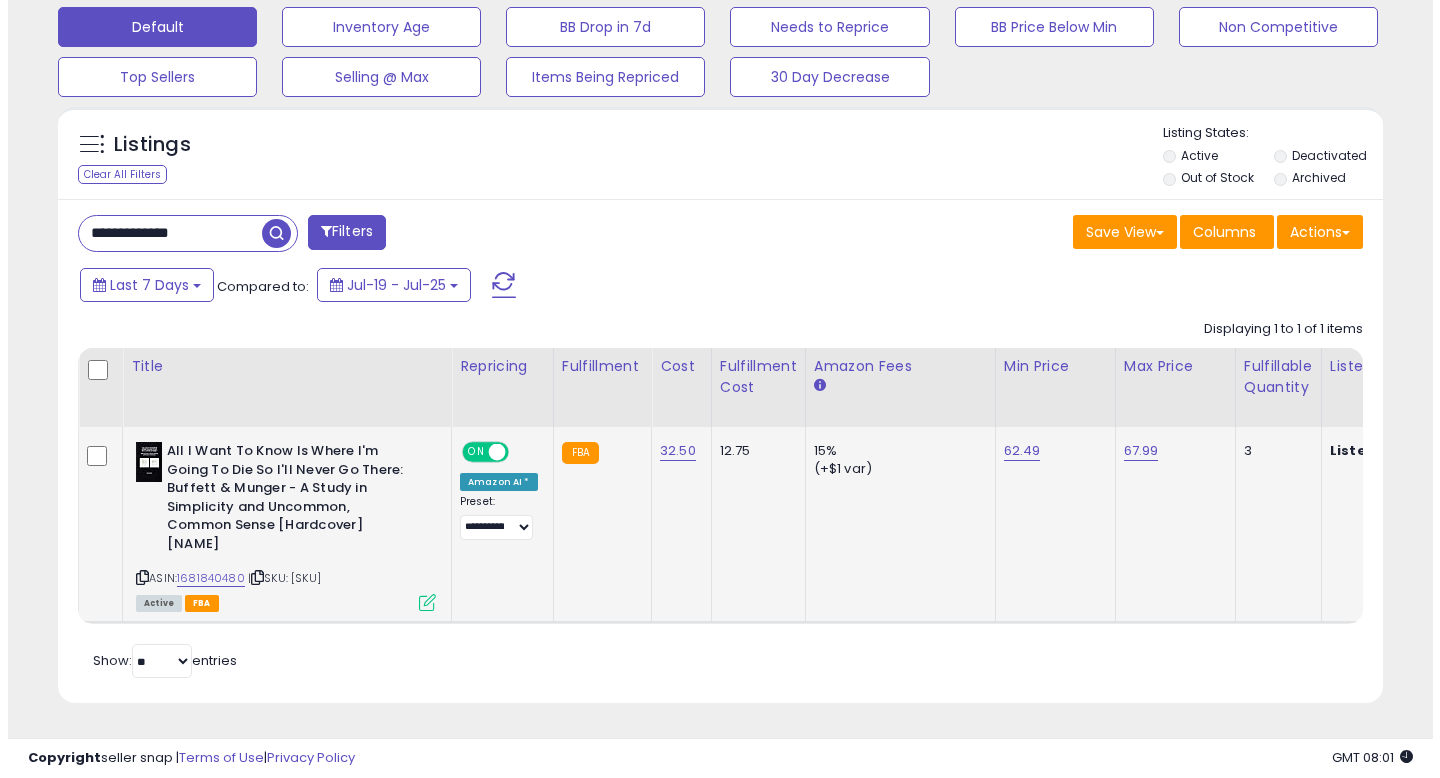 scroll, scrollTop: 999590, scrollLeft: 999224, axis: both 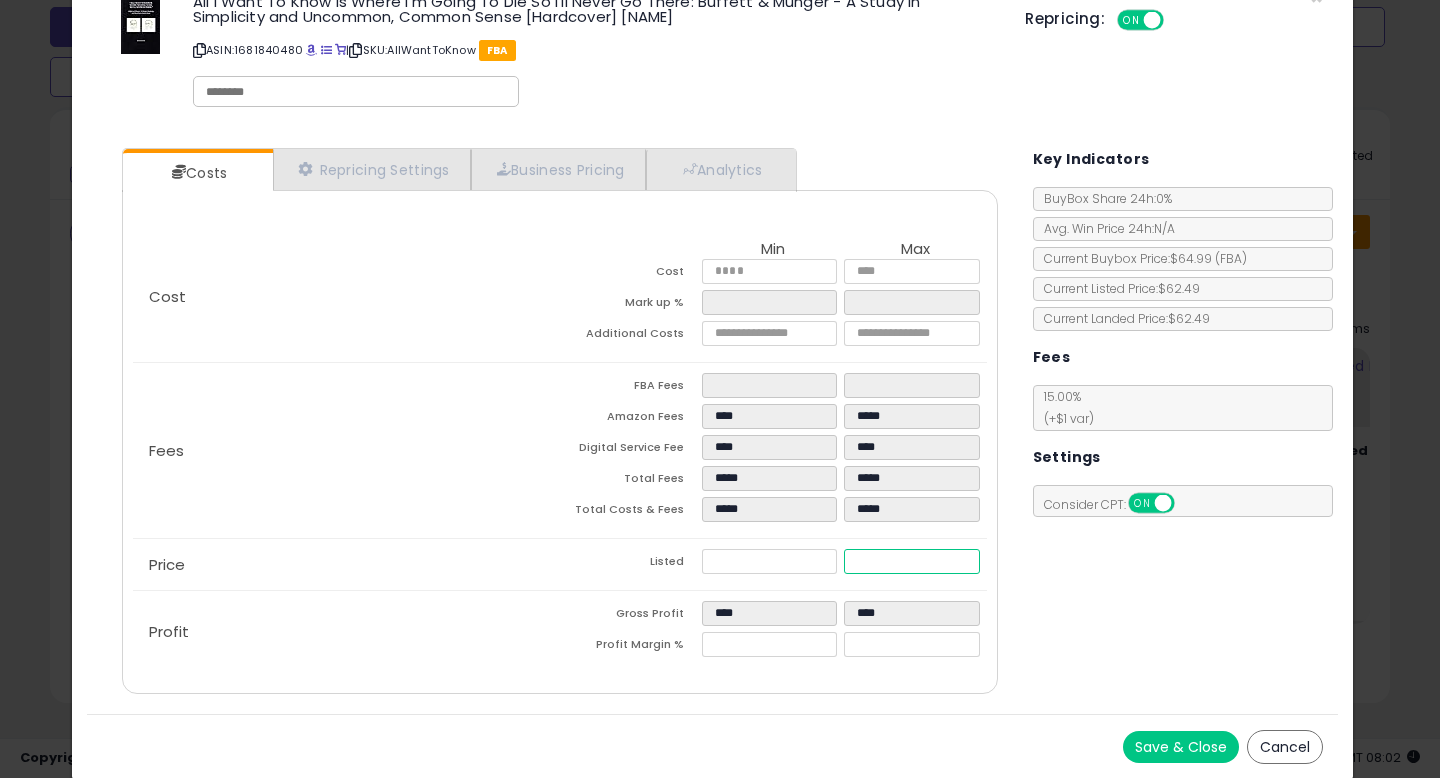 click on "*****" at bounding box center [911, 561] 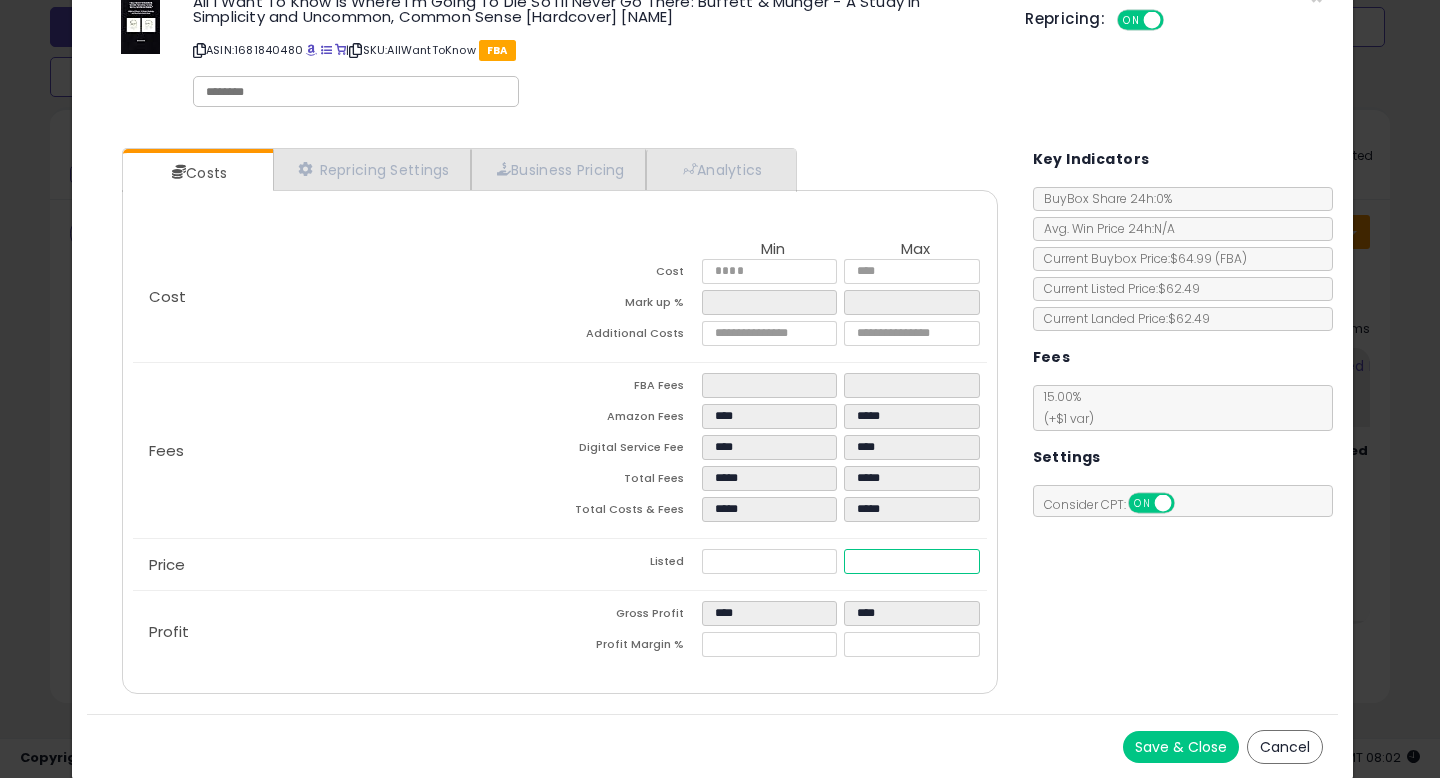 drag, startPoint x: 911, startPoint y: 558, endPoint x: 751, endPoint y: 554, distance: 160.04999 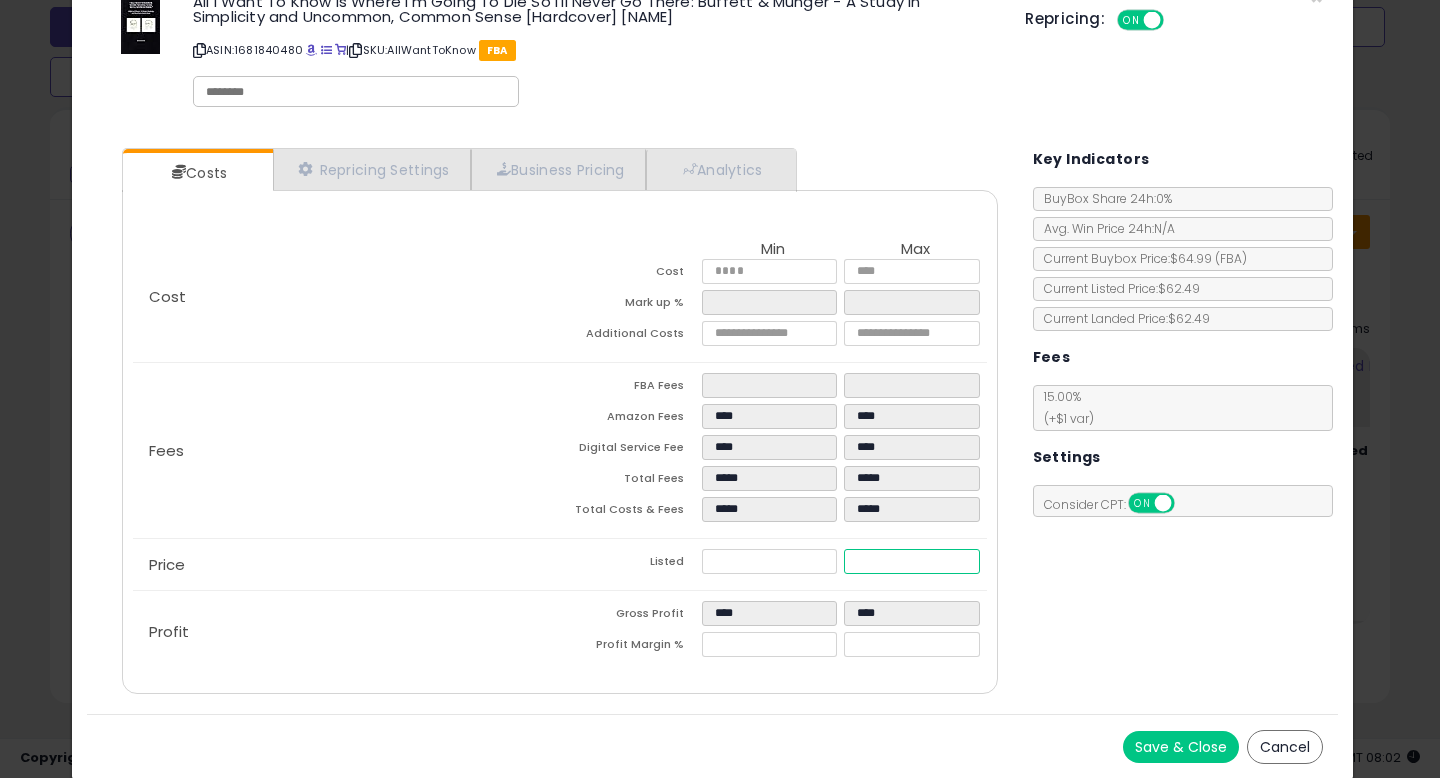type on "****" 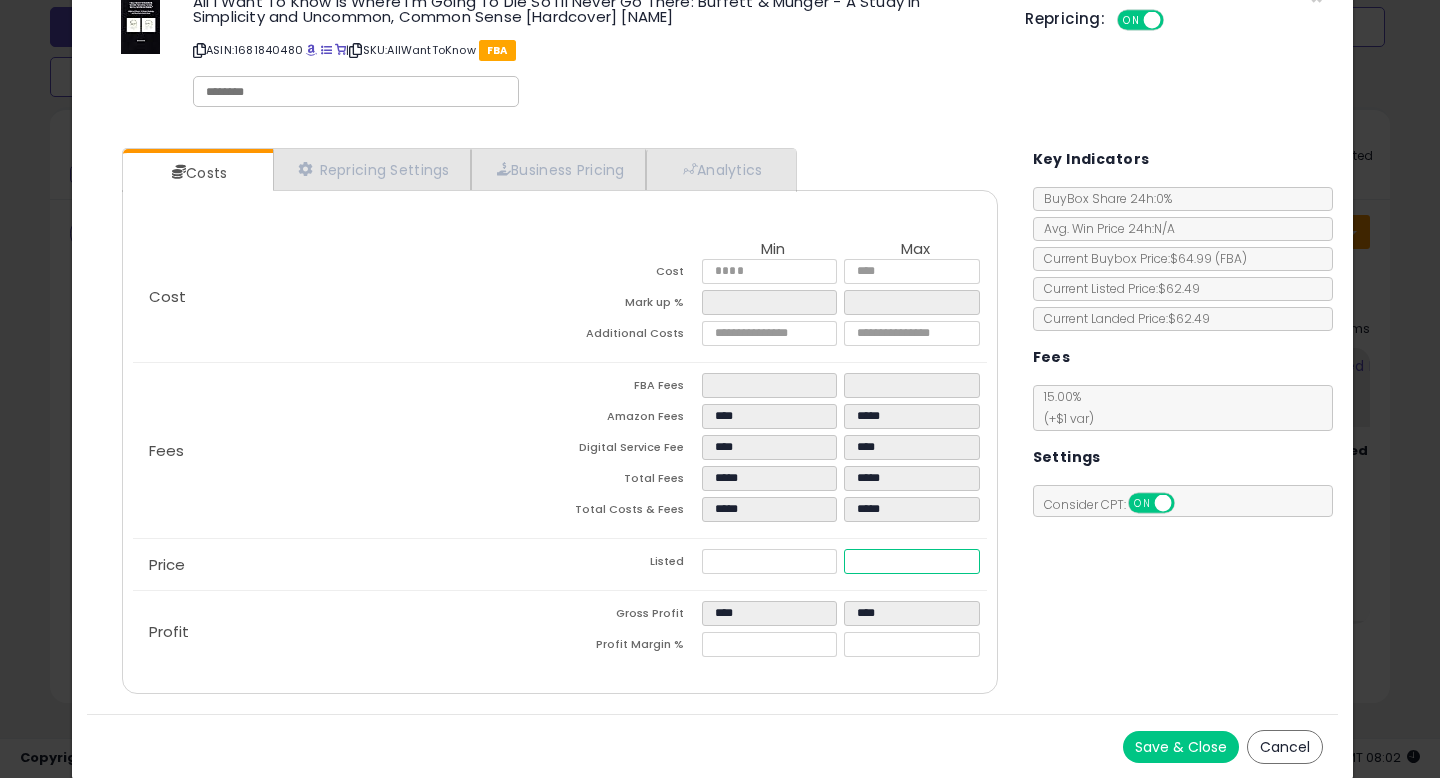 type on "*****" 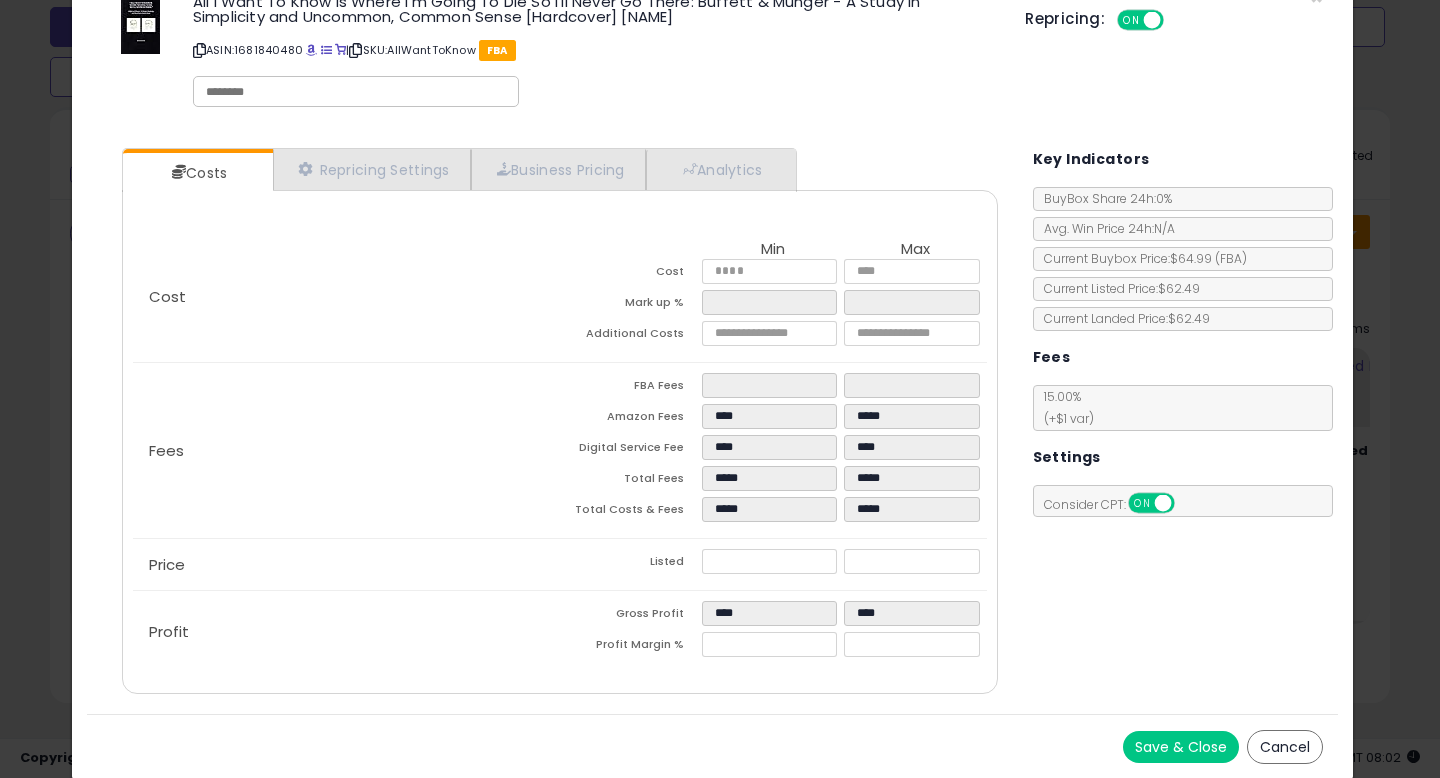 type on "*****" 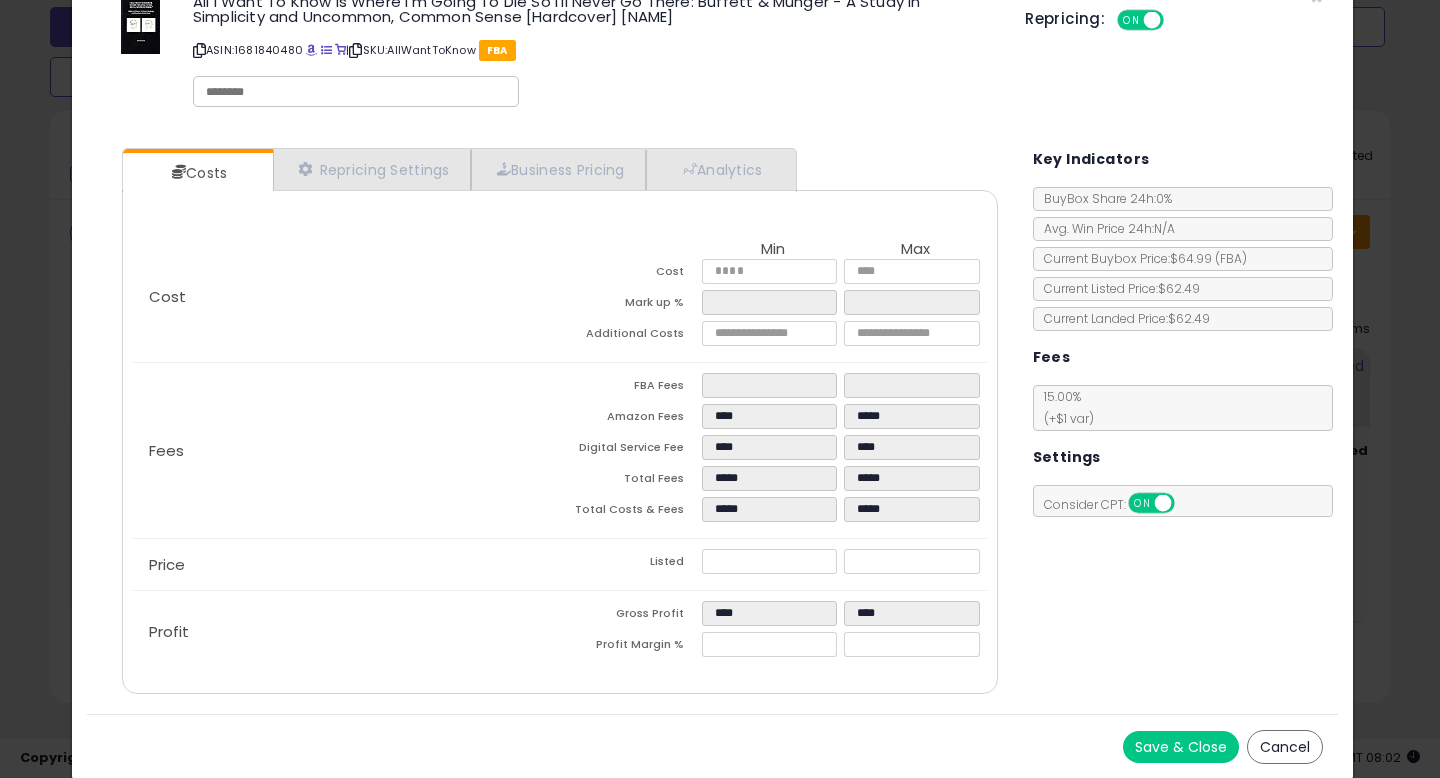 click on "Save & Close" at bounding box center (1181, 747) 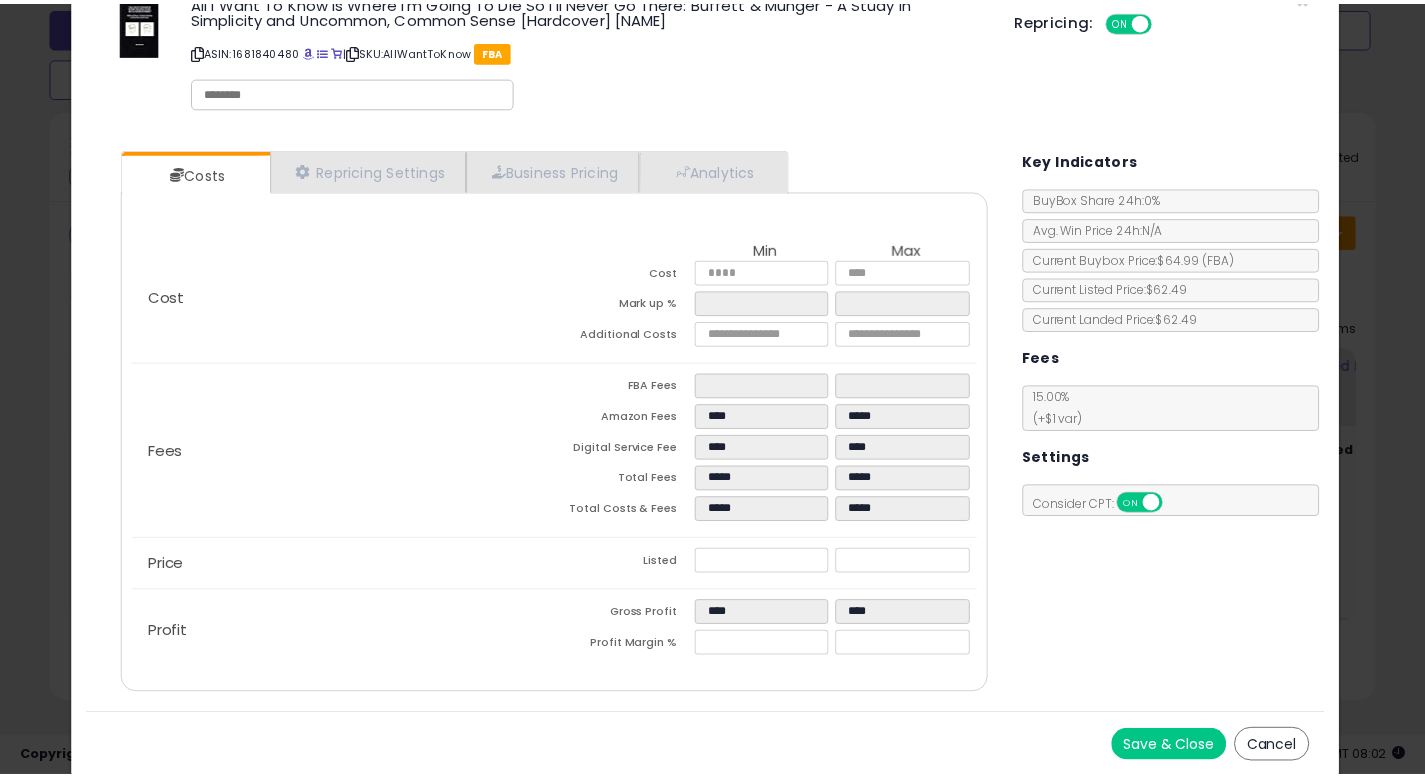 scroll, scrollTop: 0, scrollLeft: 0, axis: both 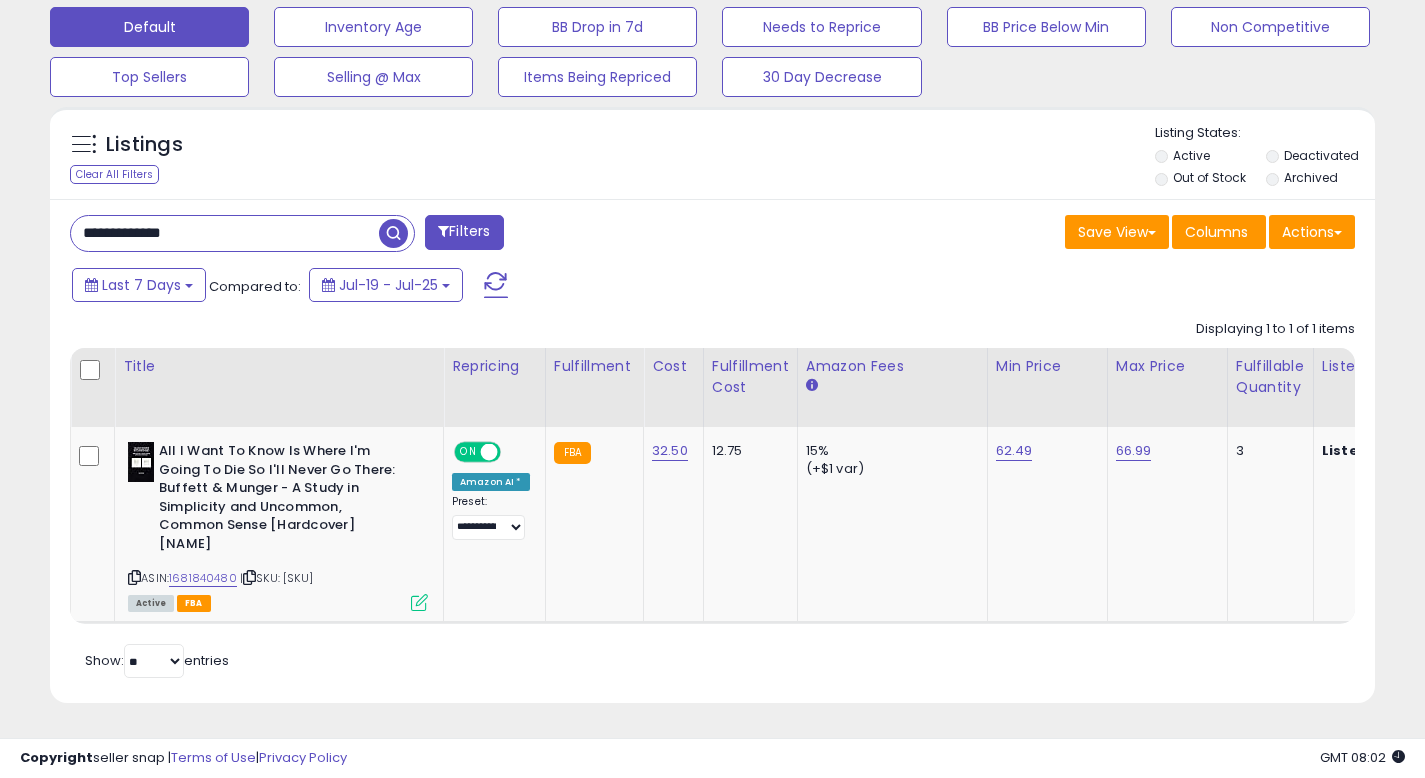 drag, startPoint x: 0, startPoint y: 194, endPoint x: 0, endPoint y: 175, distance: 19 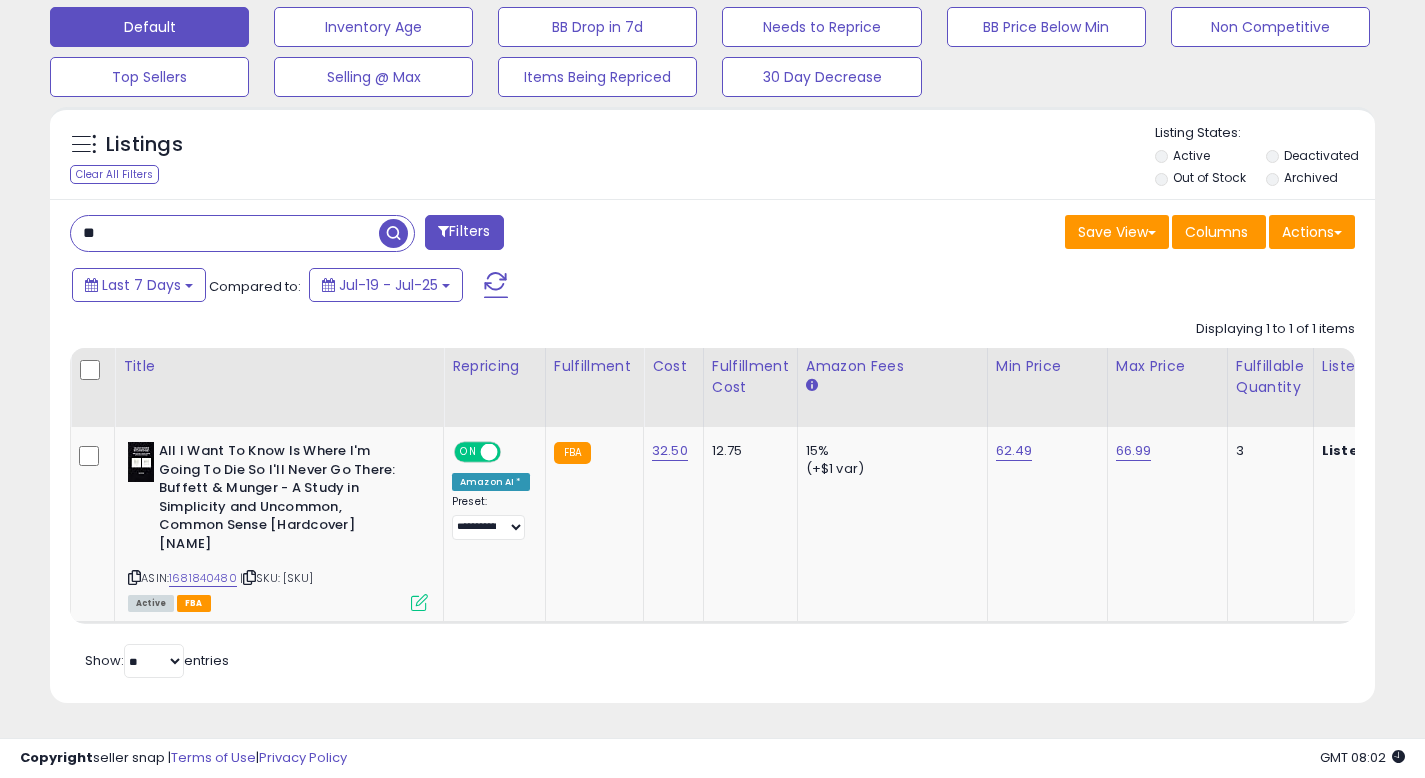 type on "*" 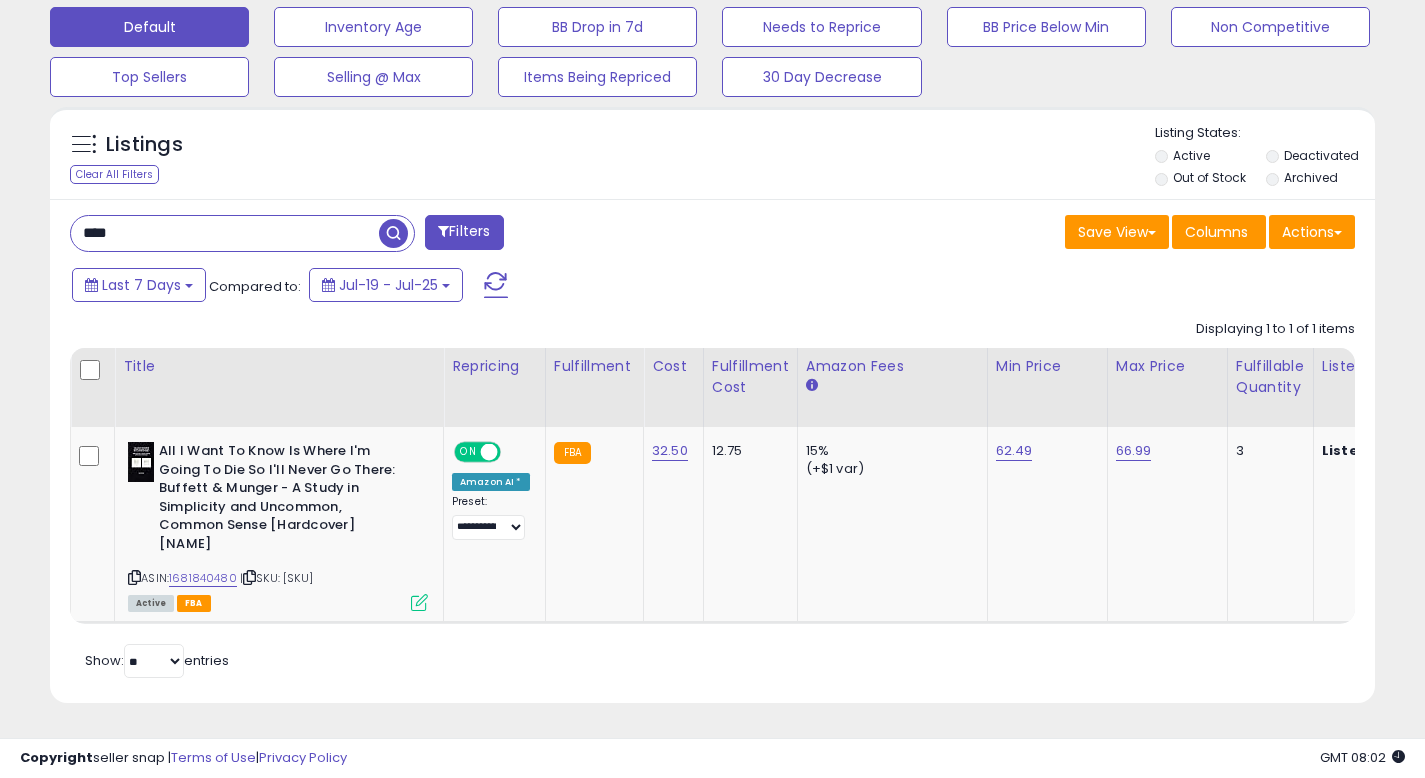 type on "****" 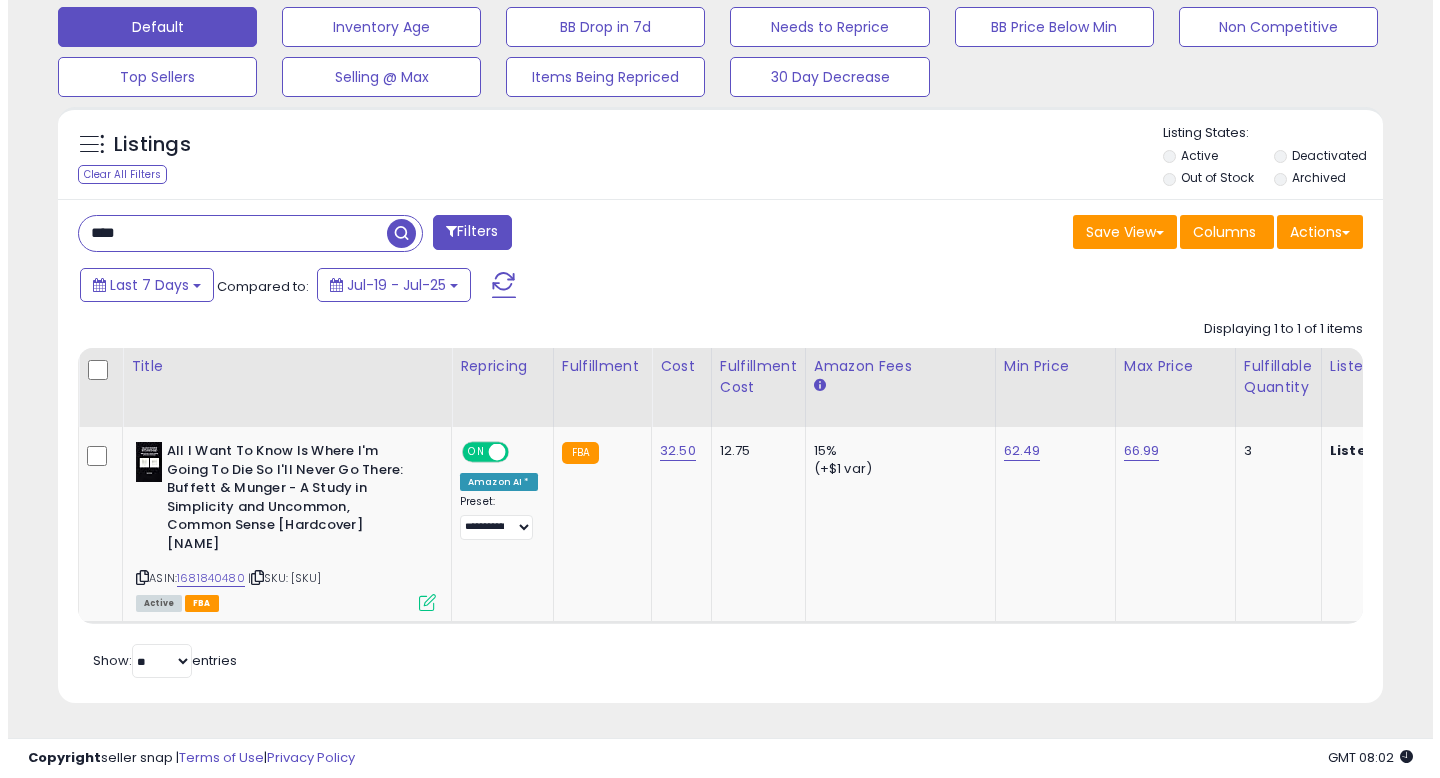 scroll, scrollTop: 442, scrollLeft: 0, axis: vertical 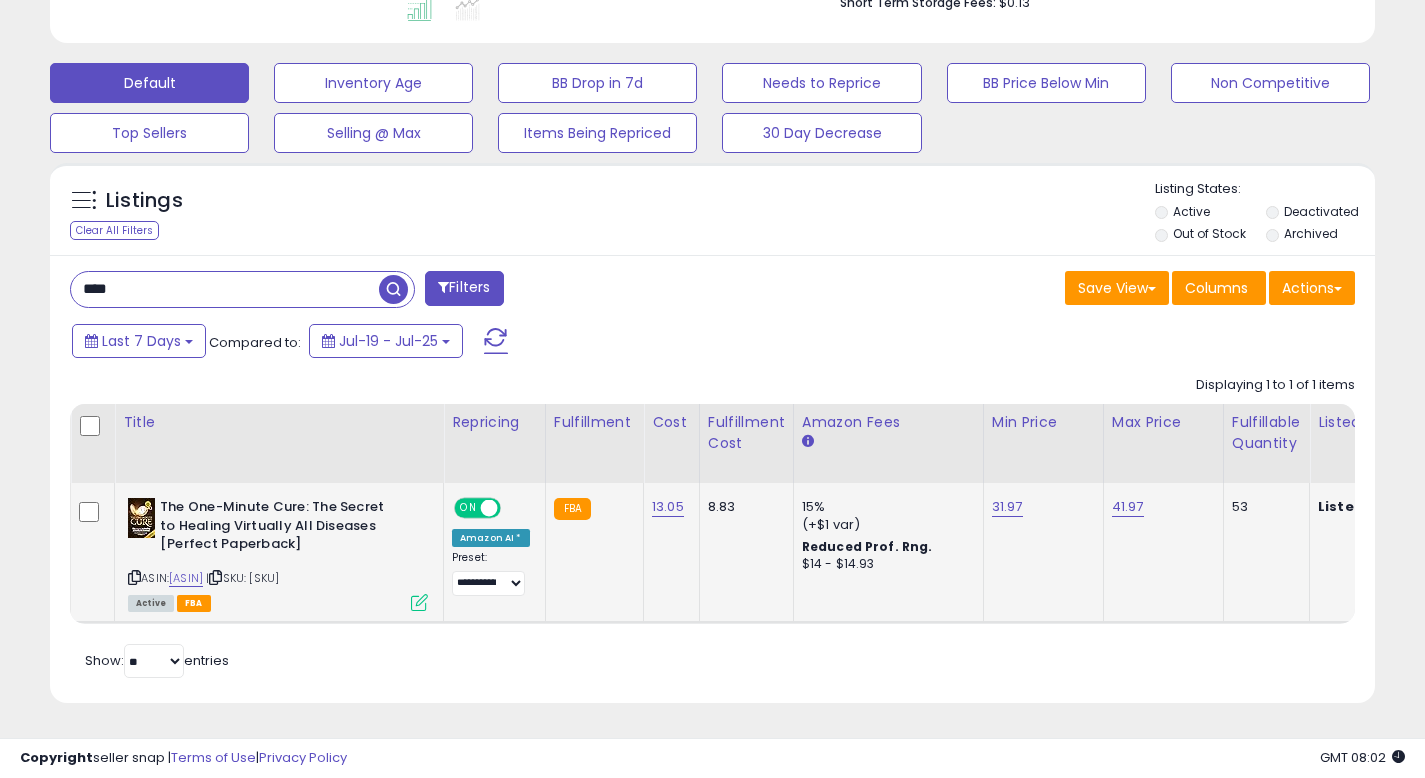 click on "Active FBA" at bounding box center [278, 602] 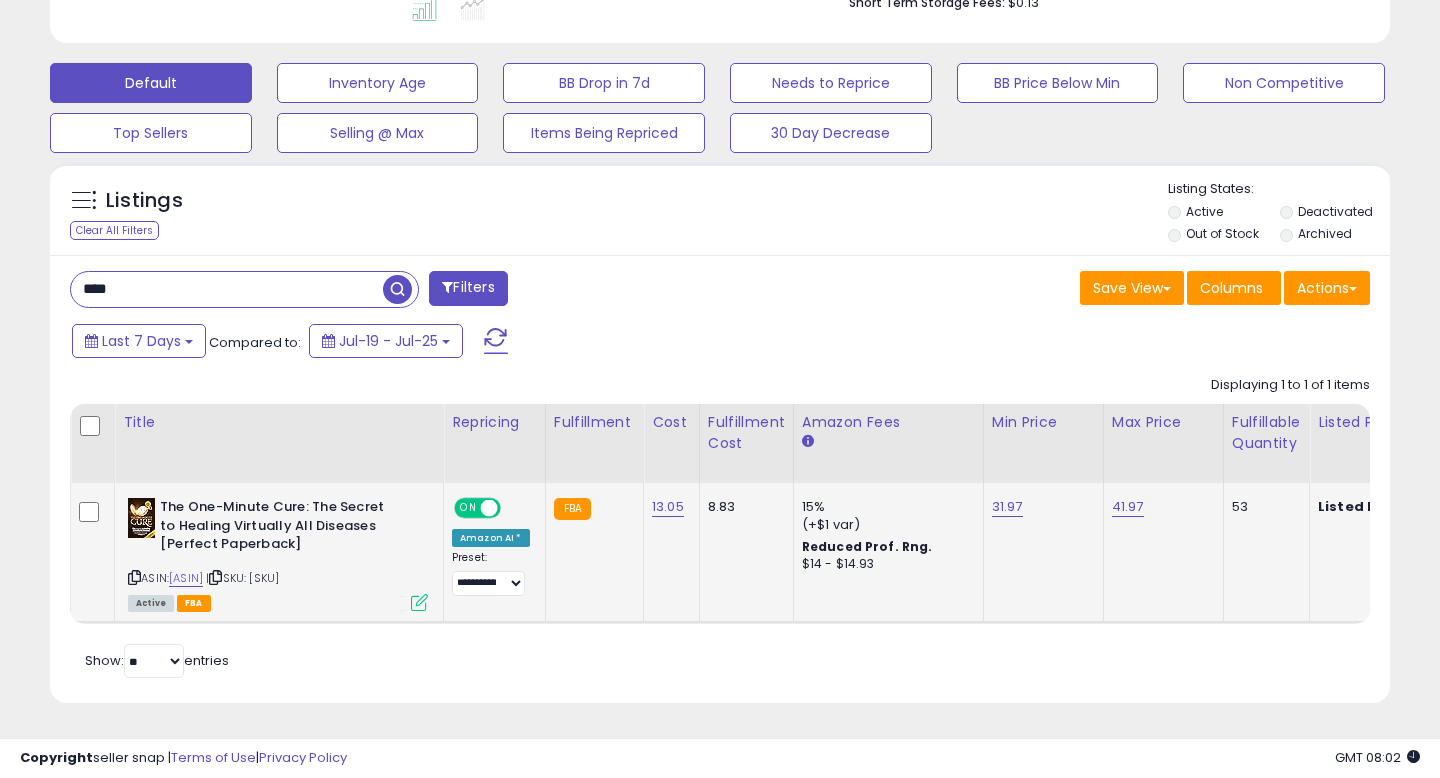 scroll, scrollTop: 999590, scrollLeft: 999224, axis: both 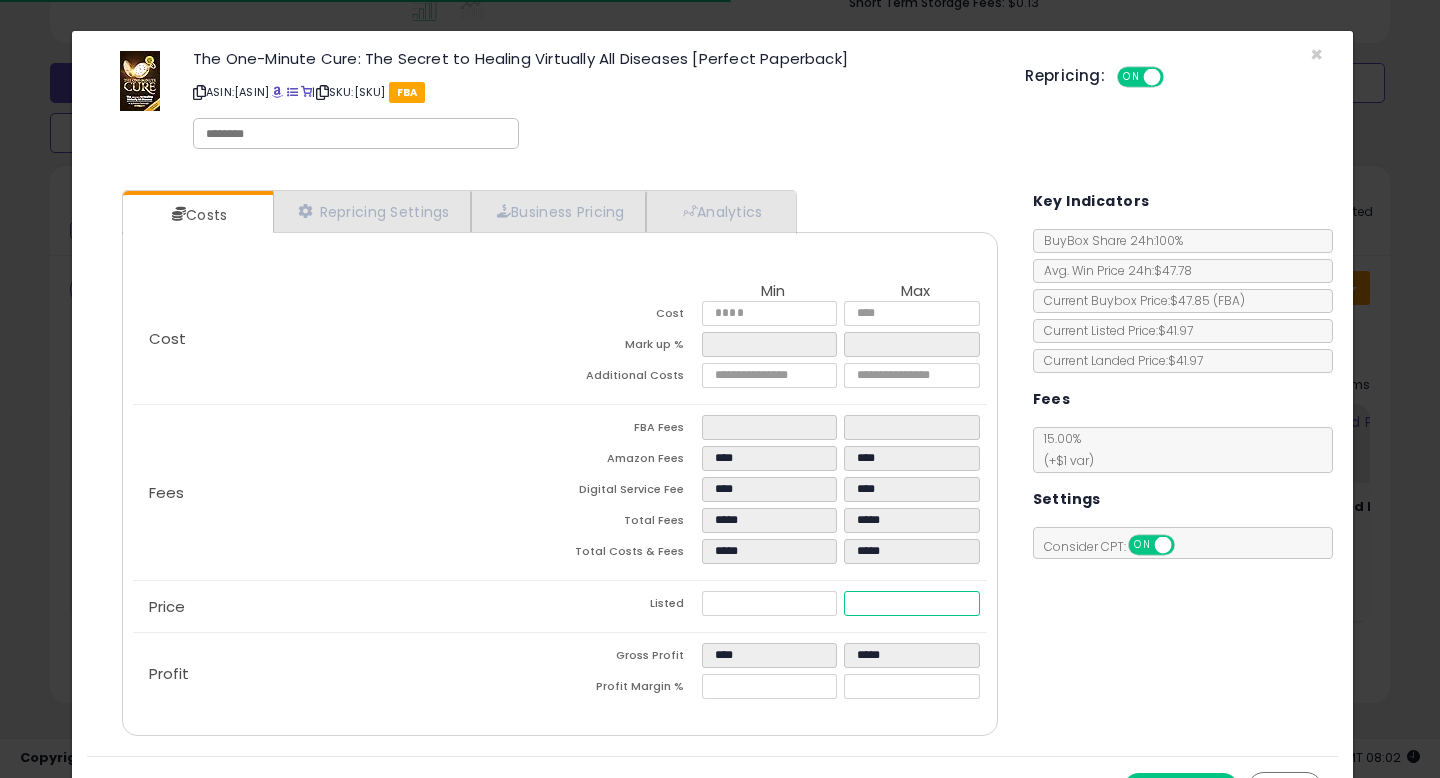 click on "Listed
*****
*****" at bounding box center [773, 606] 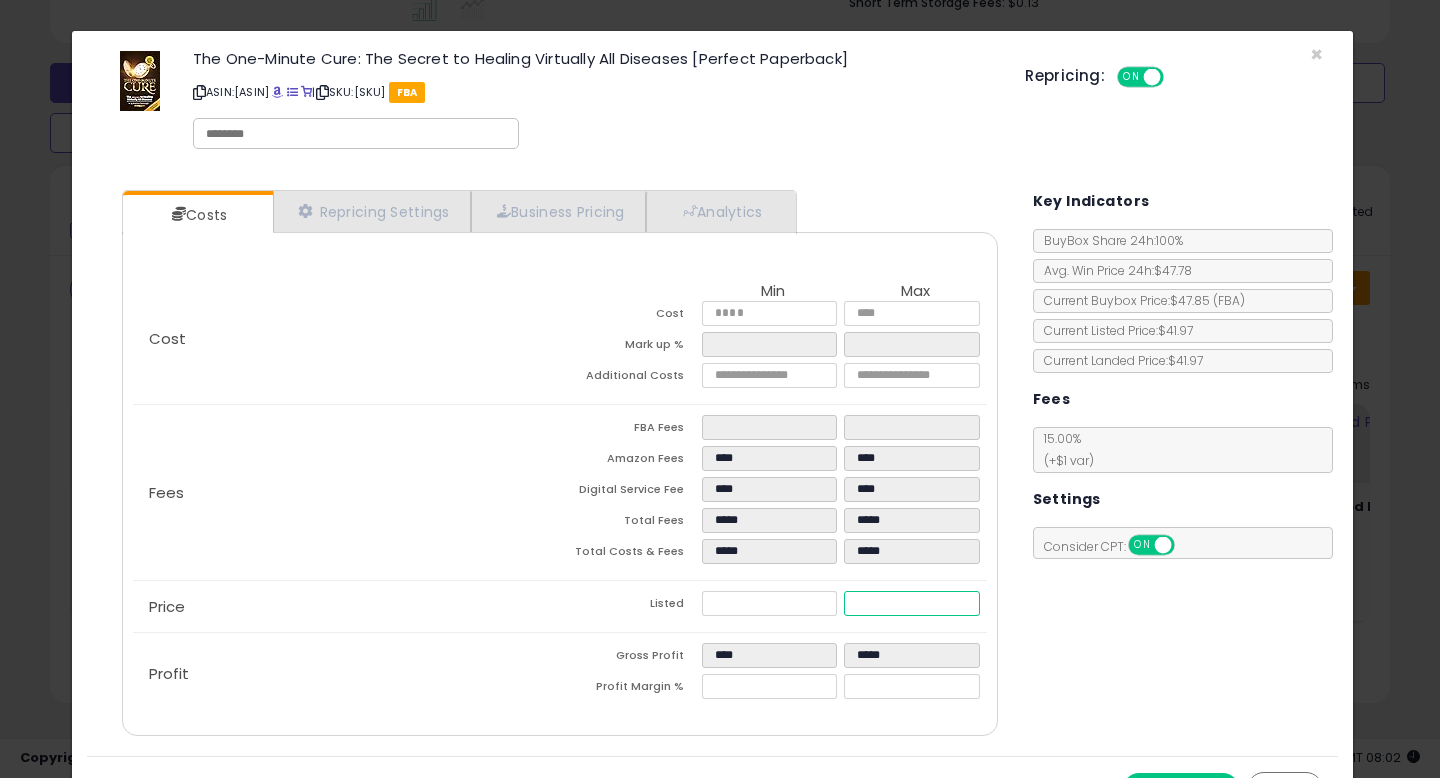 type on "****" 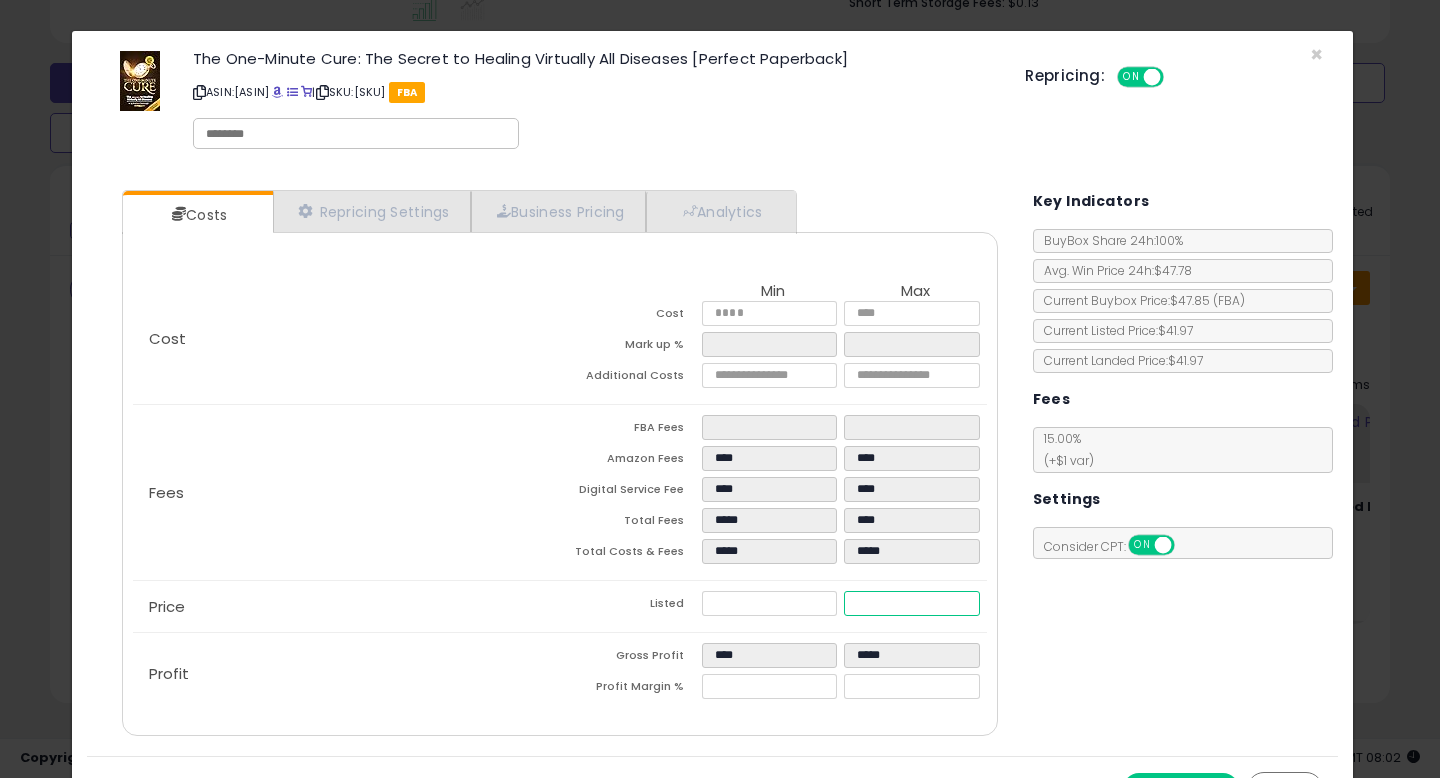 type on "****" 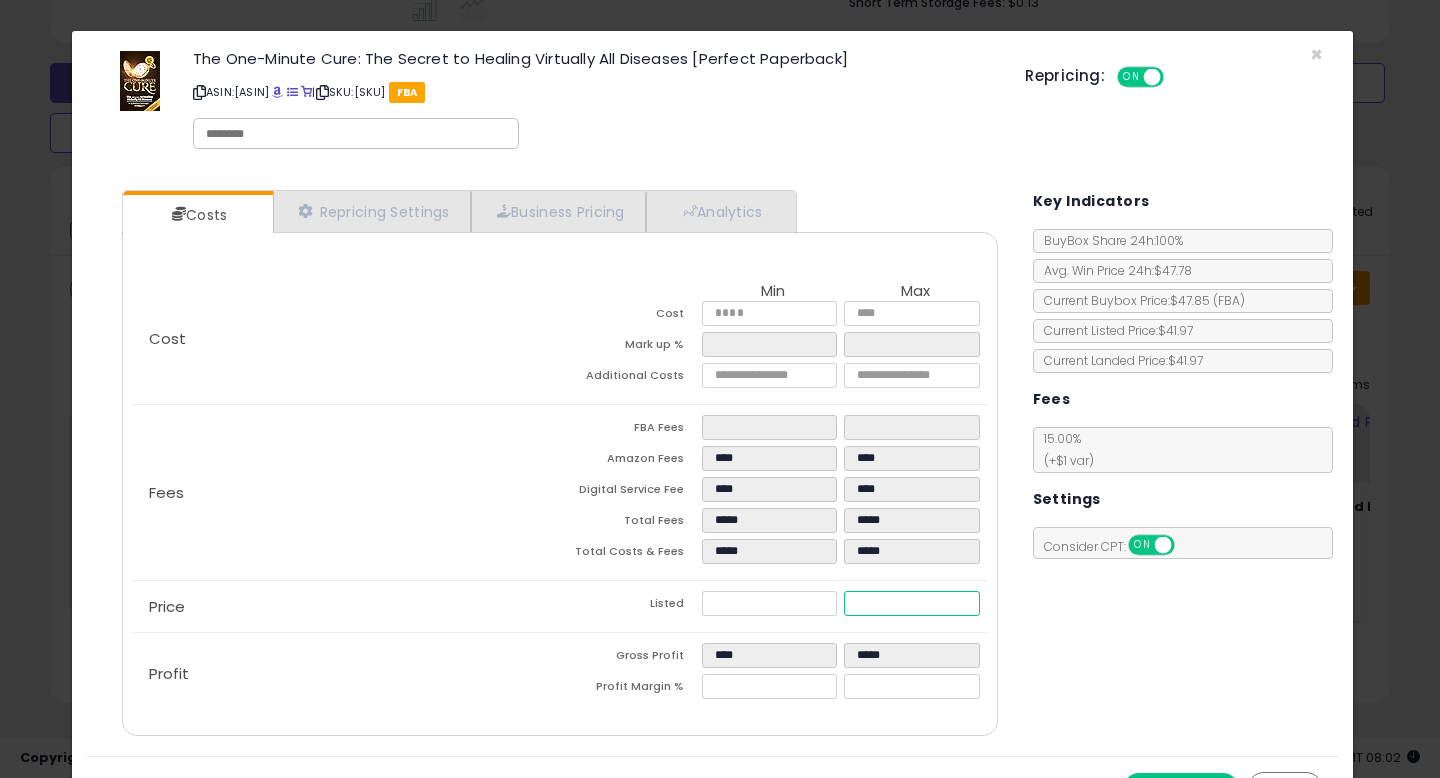 type on "****" 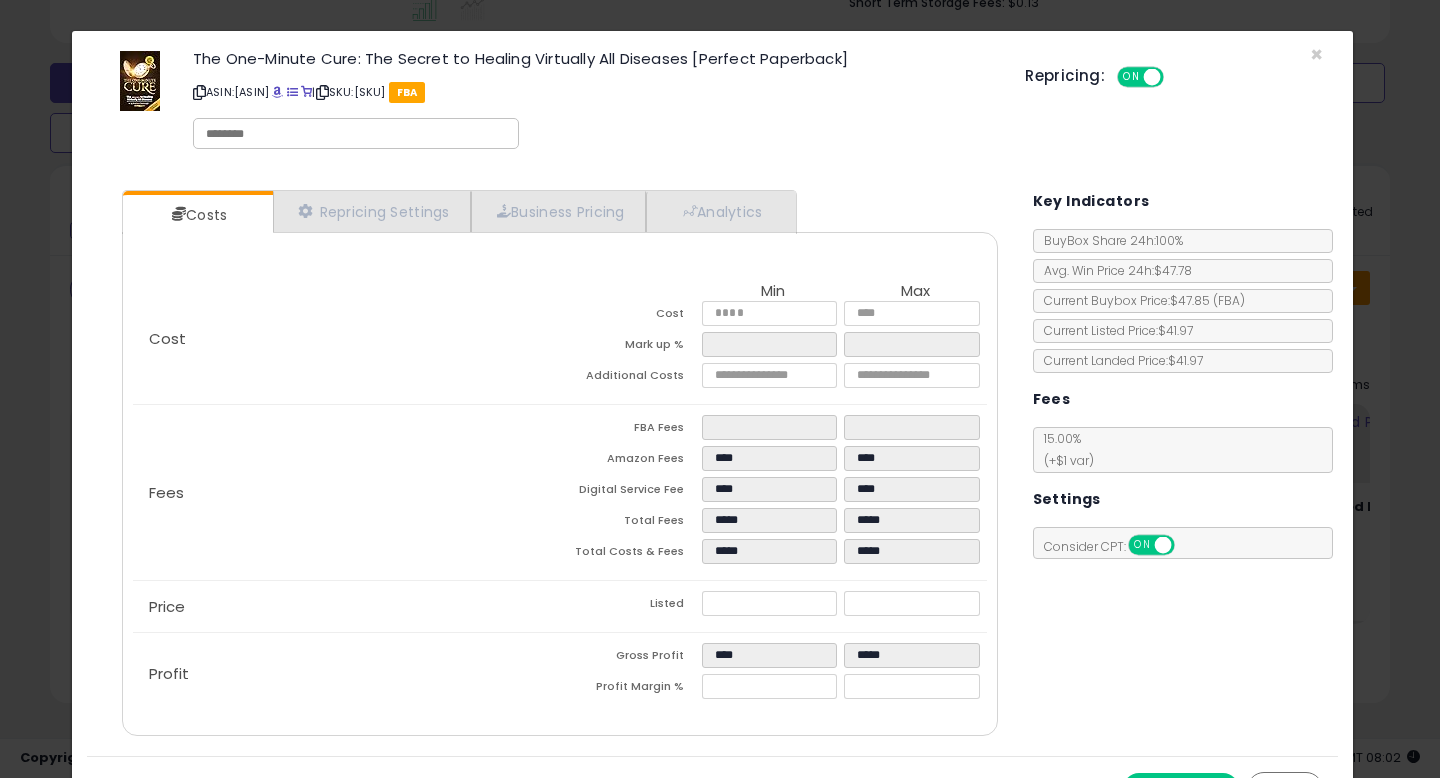 type on "*****" 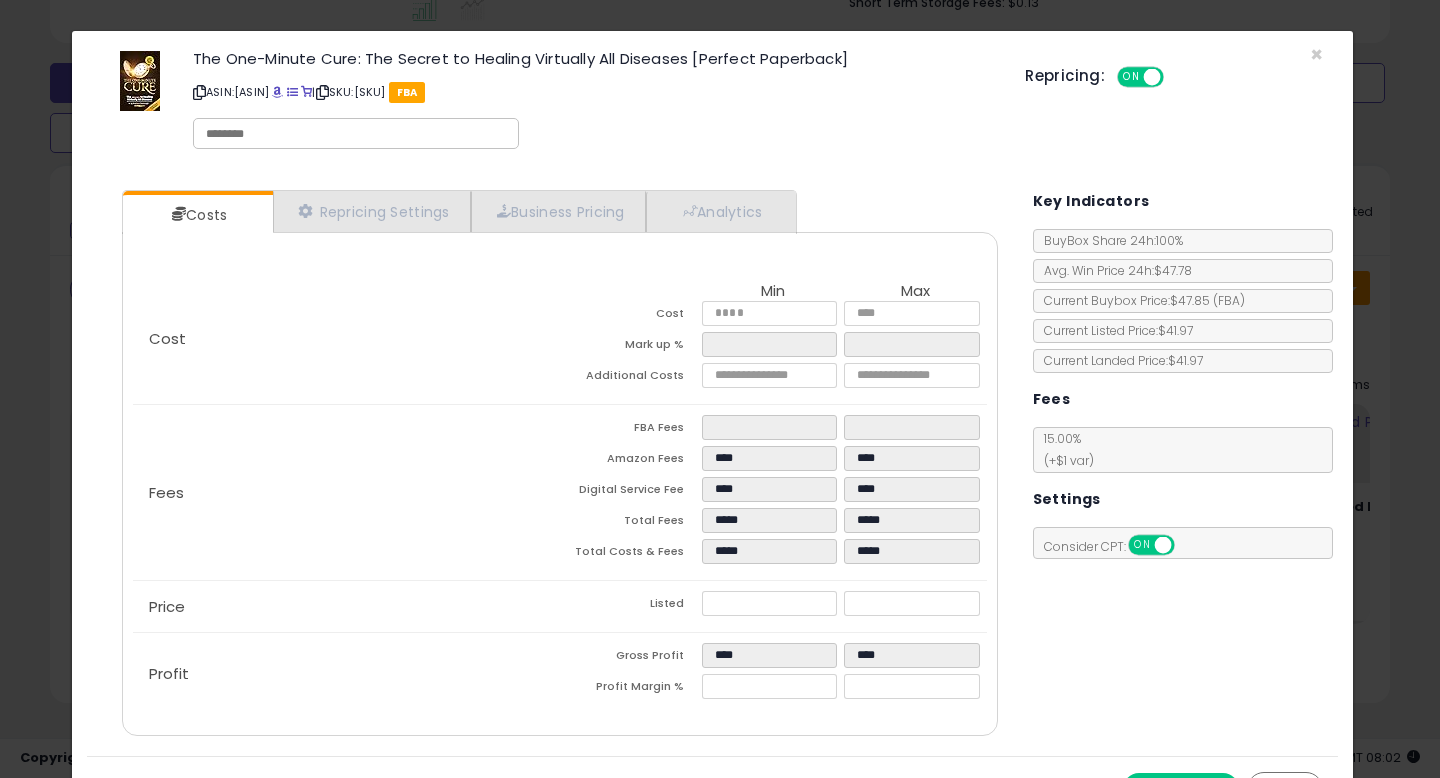 click on "Costs
Repricing Settings
Business Pricing
Analytics
Cost" at bounding box center (712, 465) 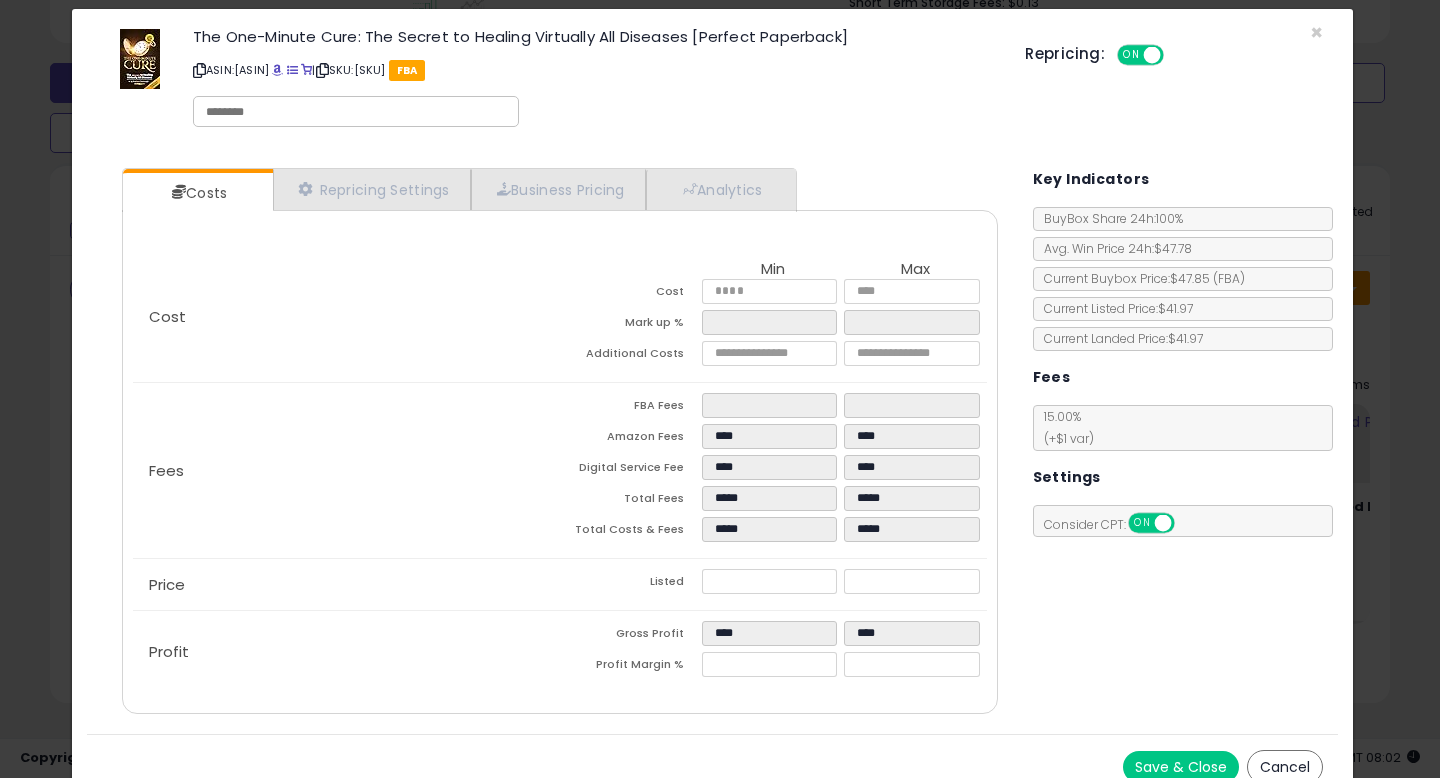 scroll, scrollTop: 42, scrollLeft: 0, axis: vertical 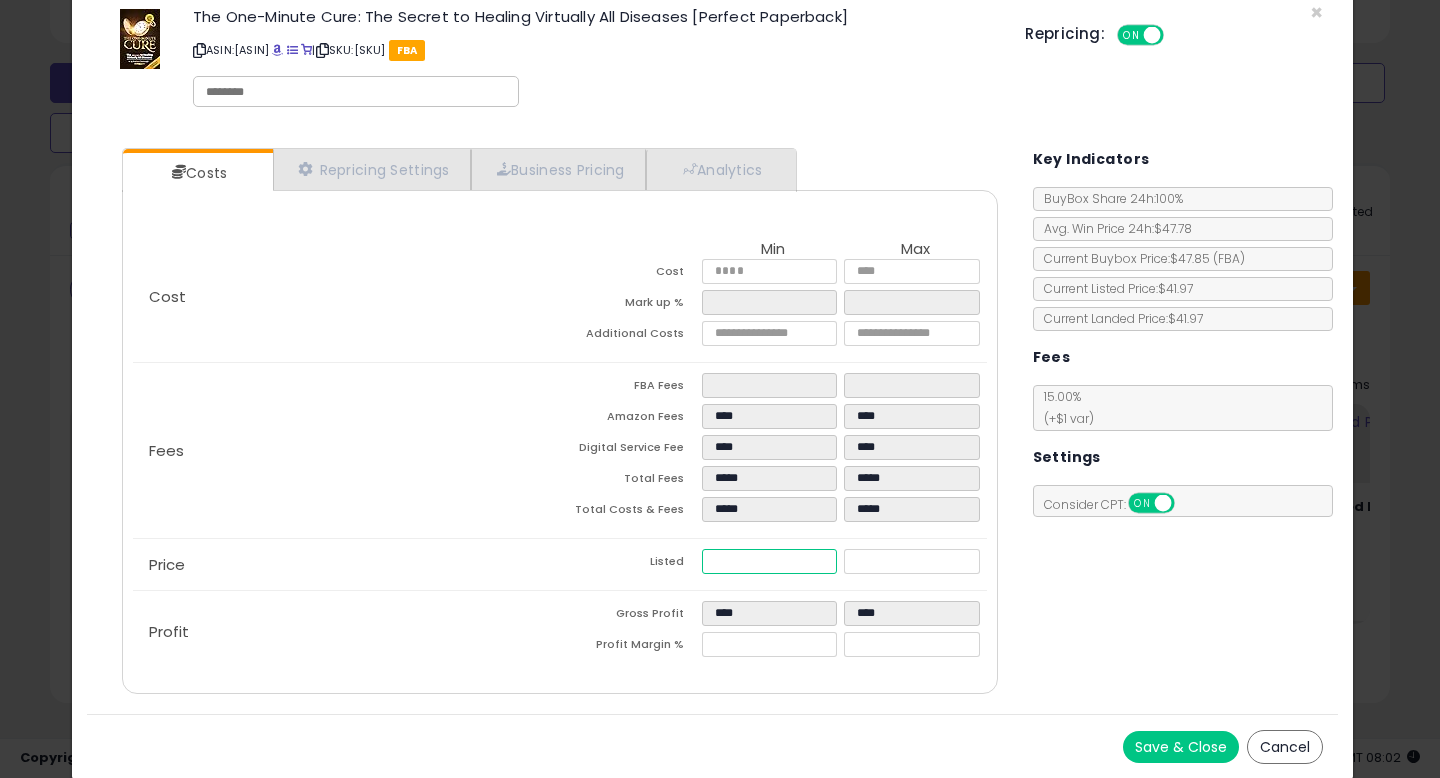 click on "Listed
*****
*****" at bounding box center (773, 564) 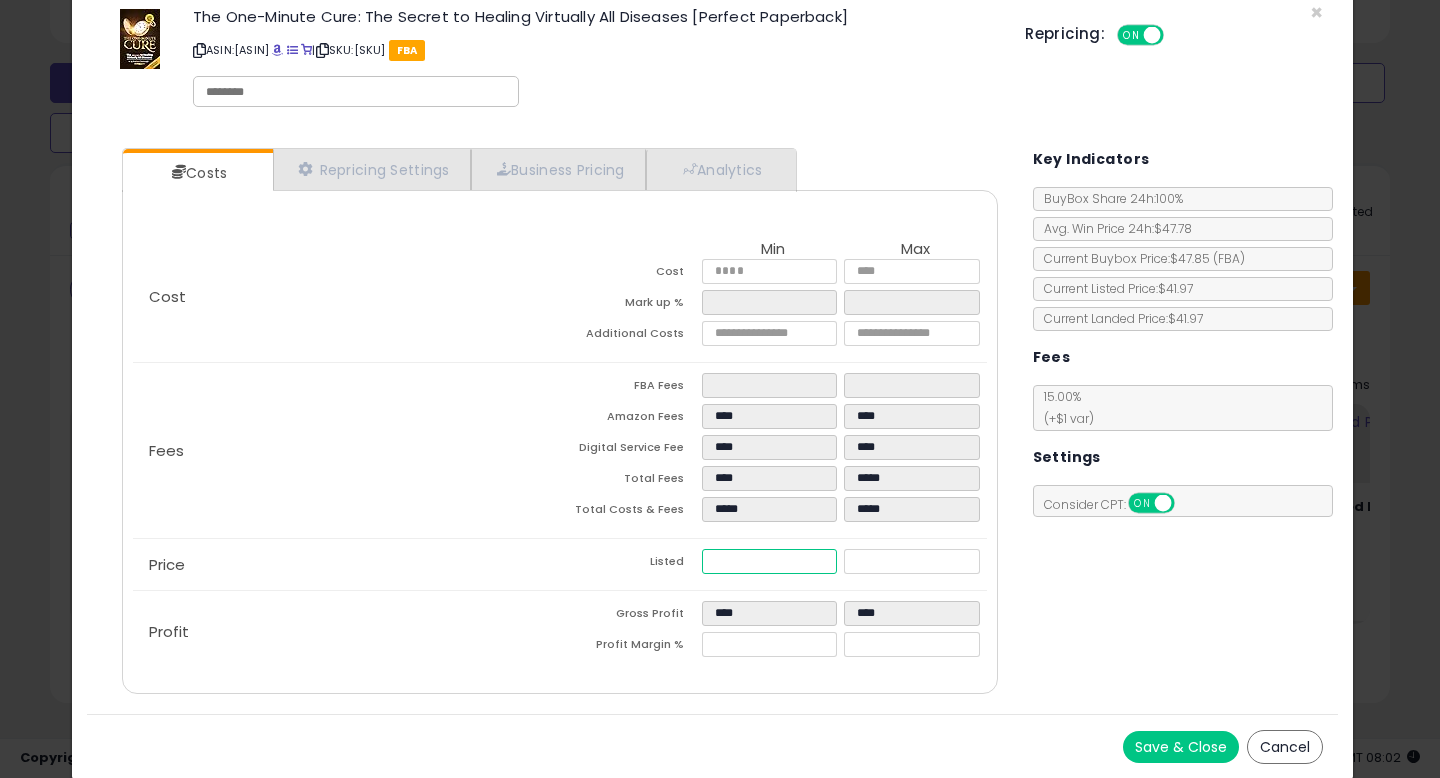 type on "****" 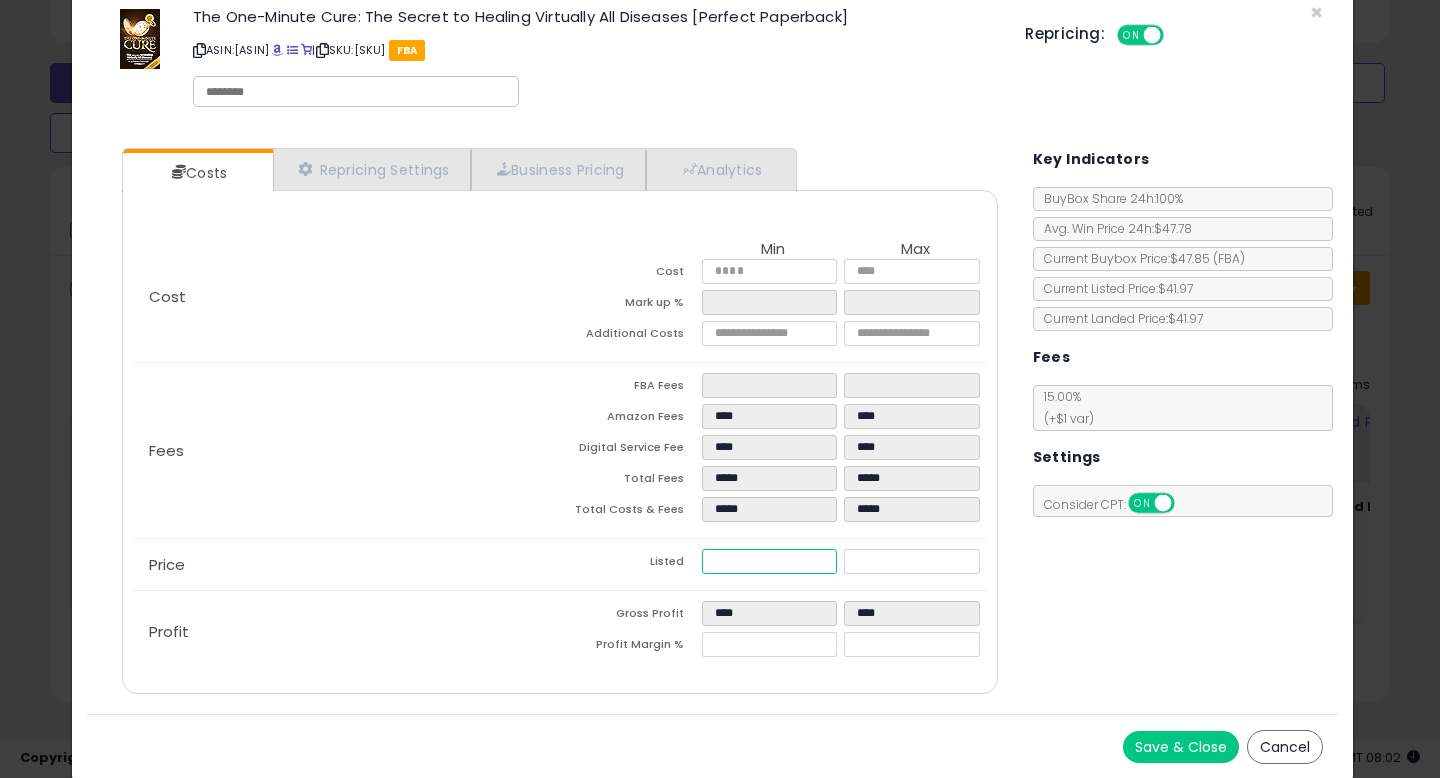 type on "****" 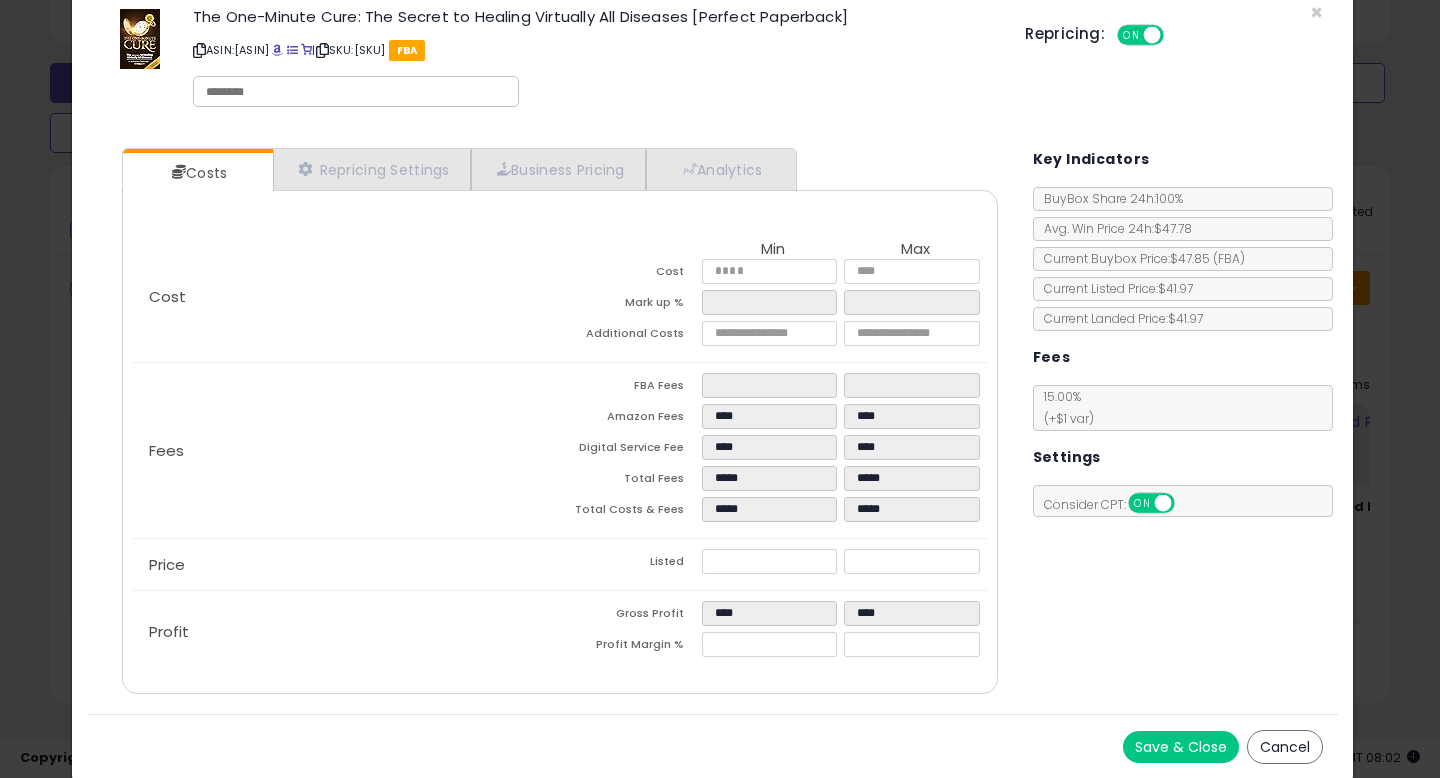 type on "*****" 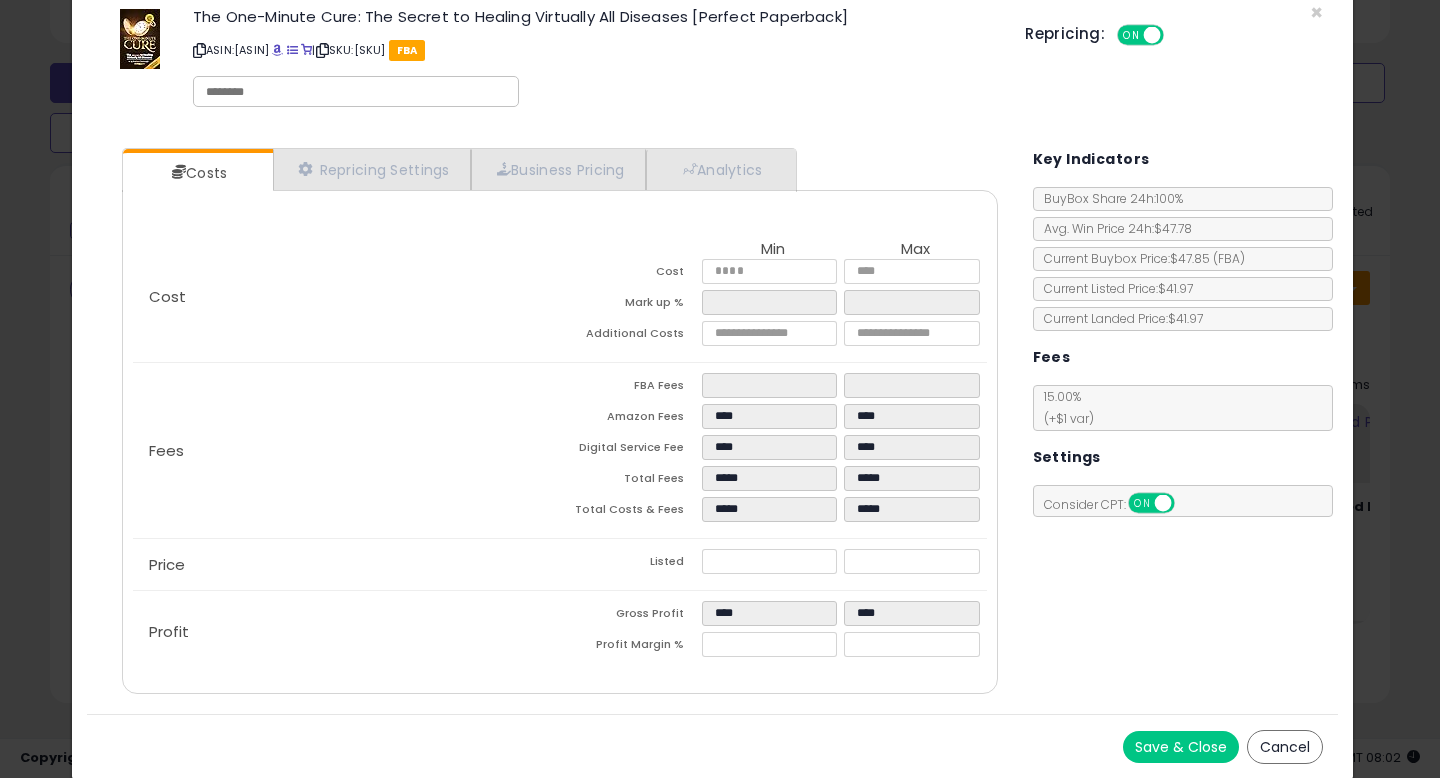 click on "Save & Close" at bounding box center (1181, 747) 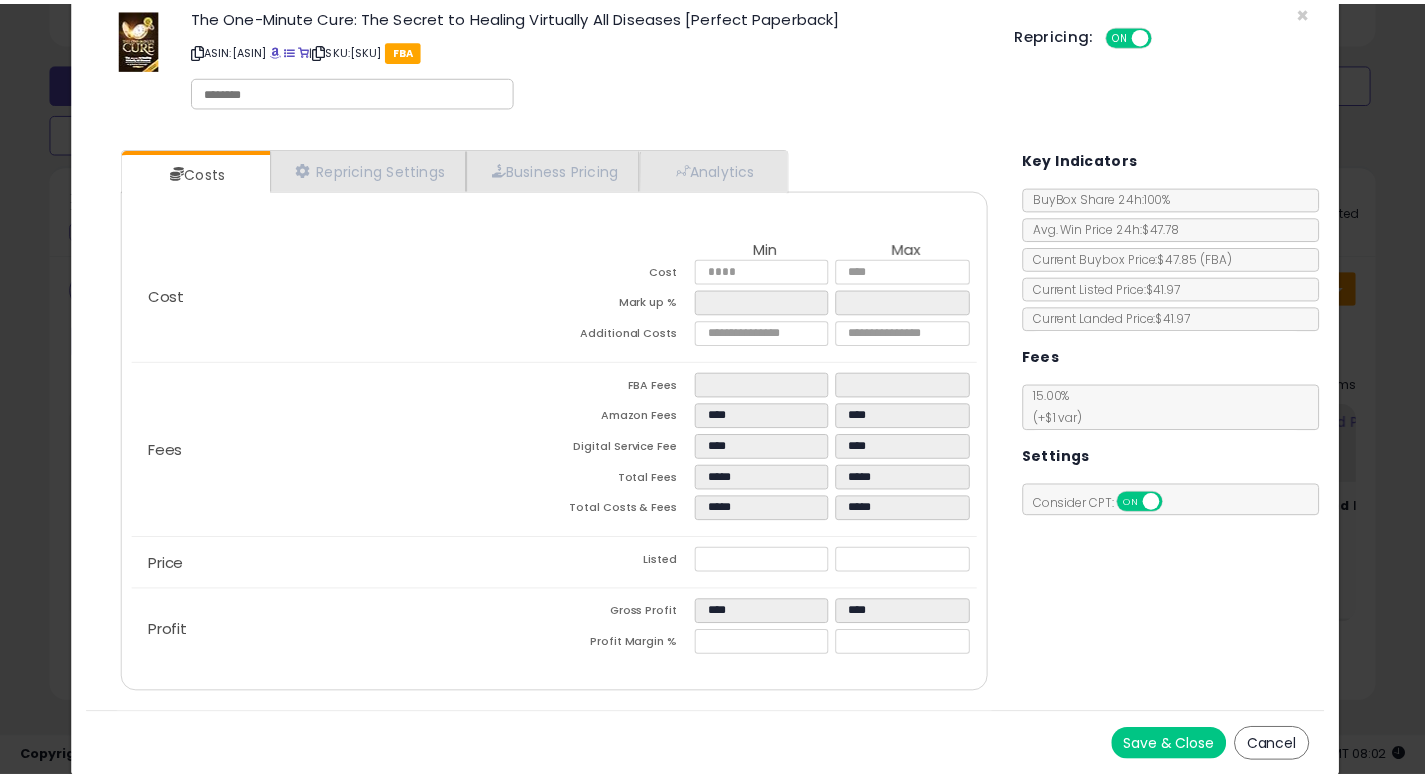 scroll, scrollTop: 0, scrollLeft: 0, axis: both 